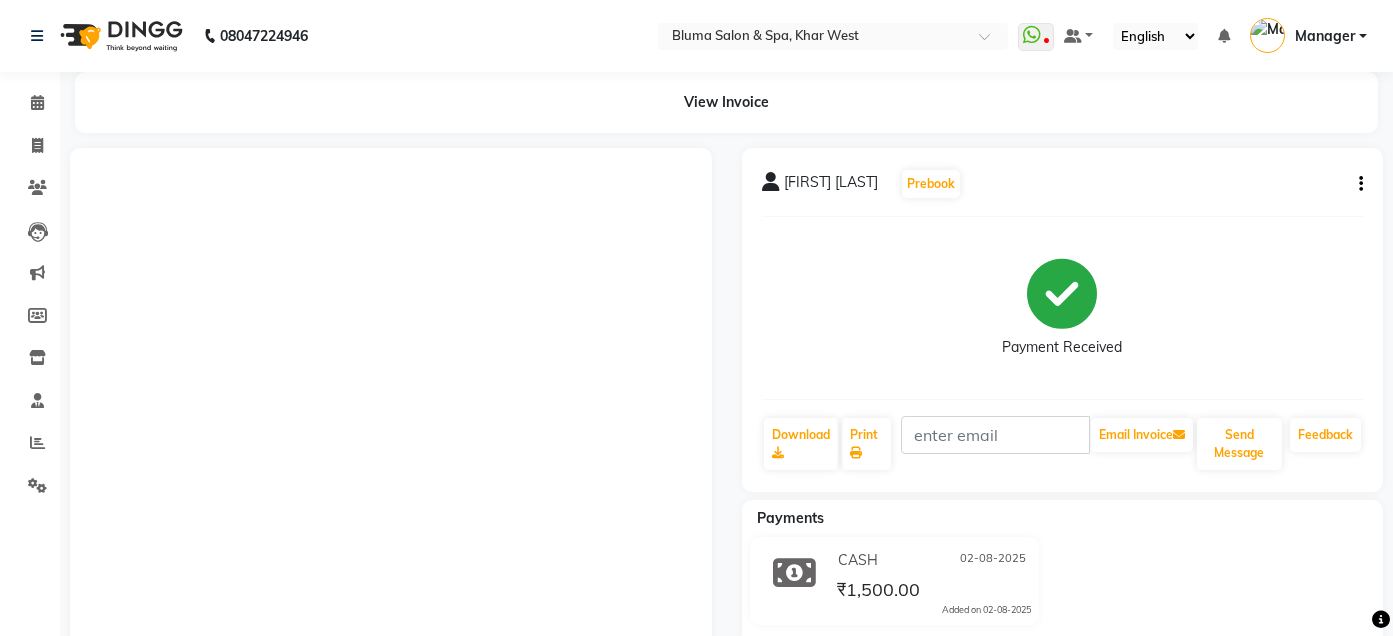scroll, scrollTop: 0, scrollLeft: 0, axis: both 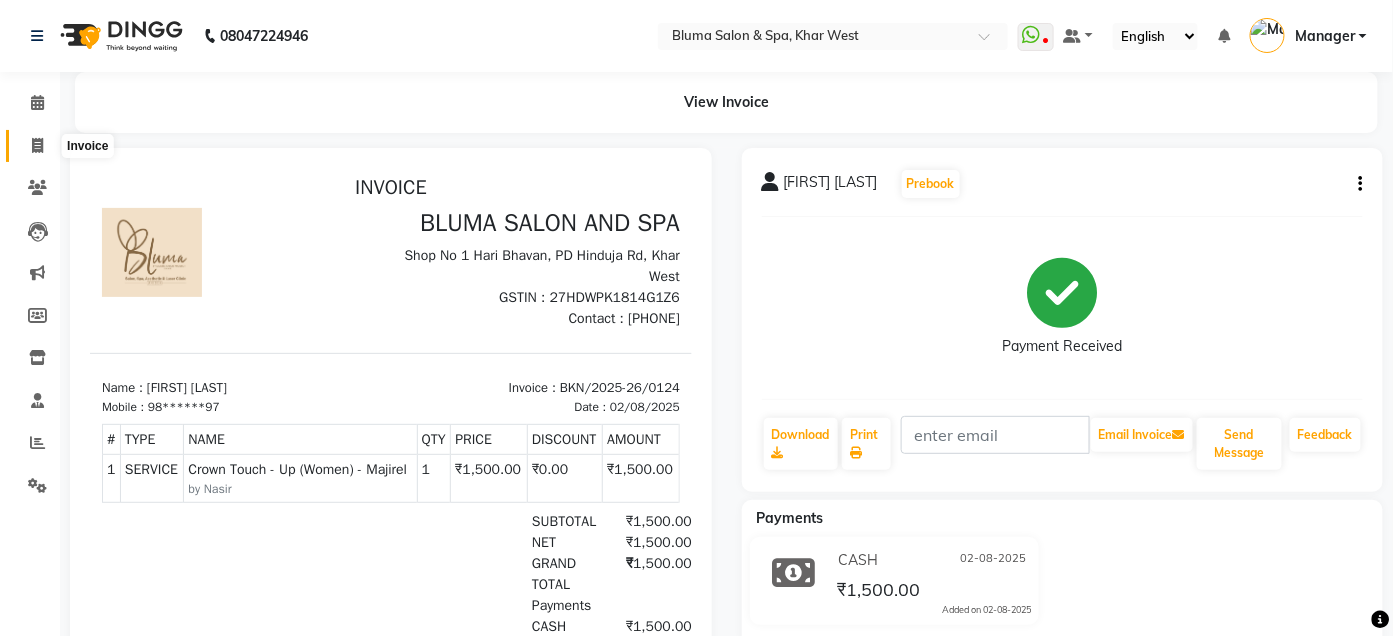 click 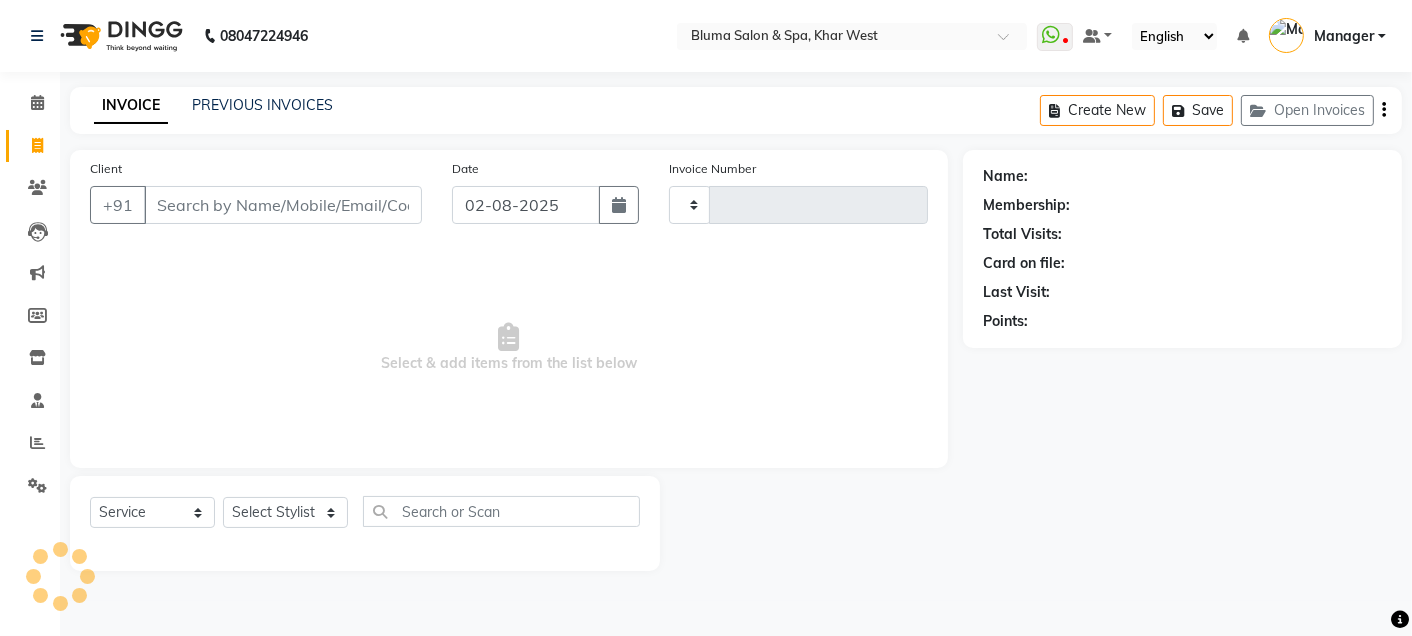 type on "0978" 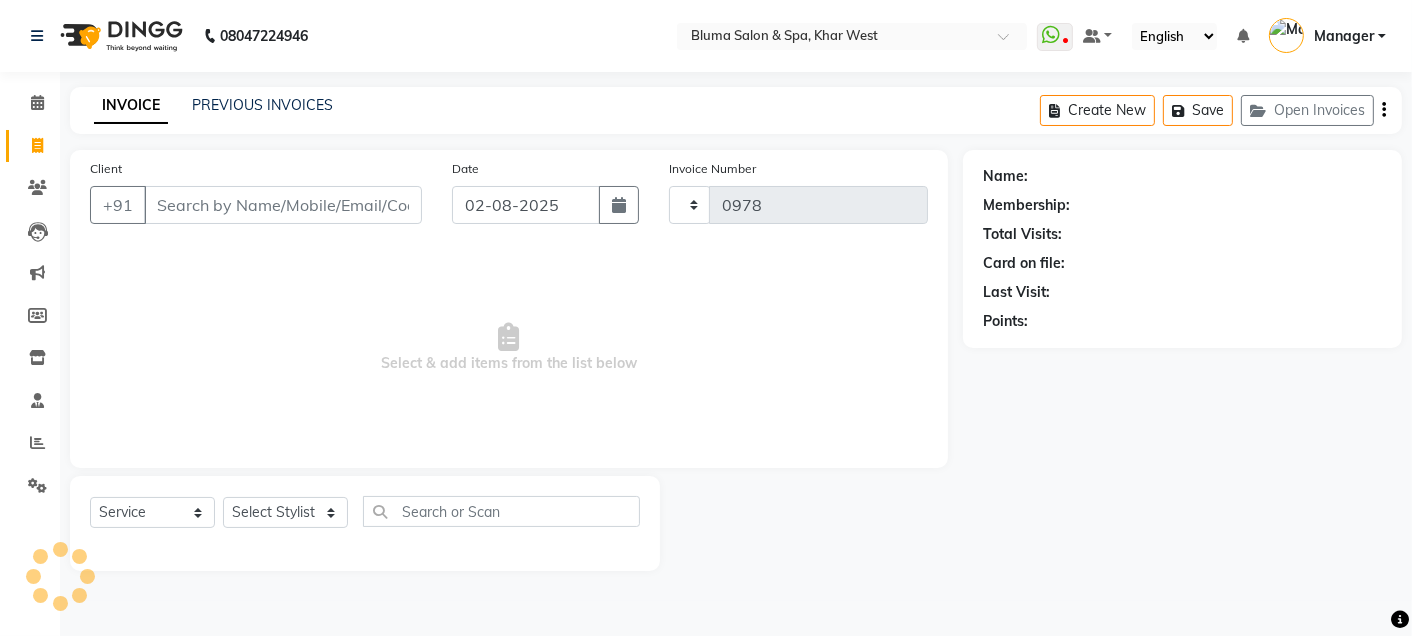 select on "3653" 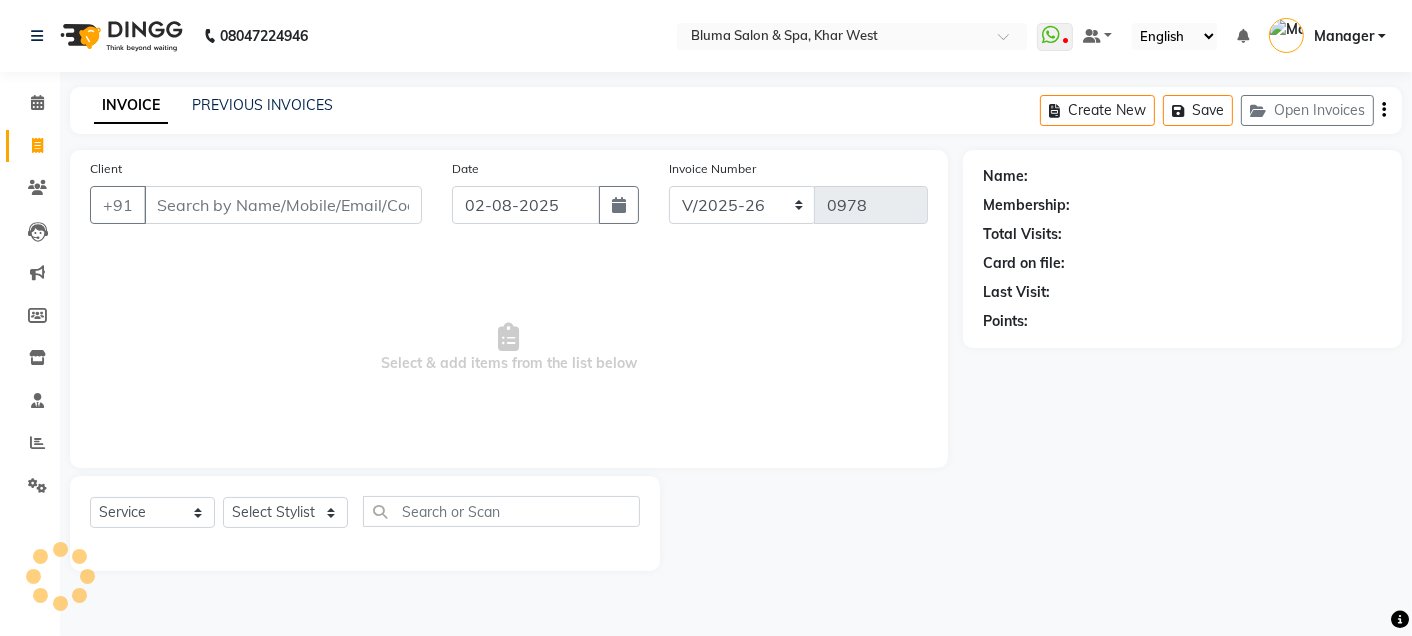 click on "Client" at bounding box center (283, 205) 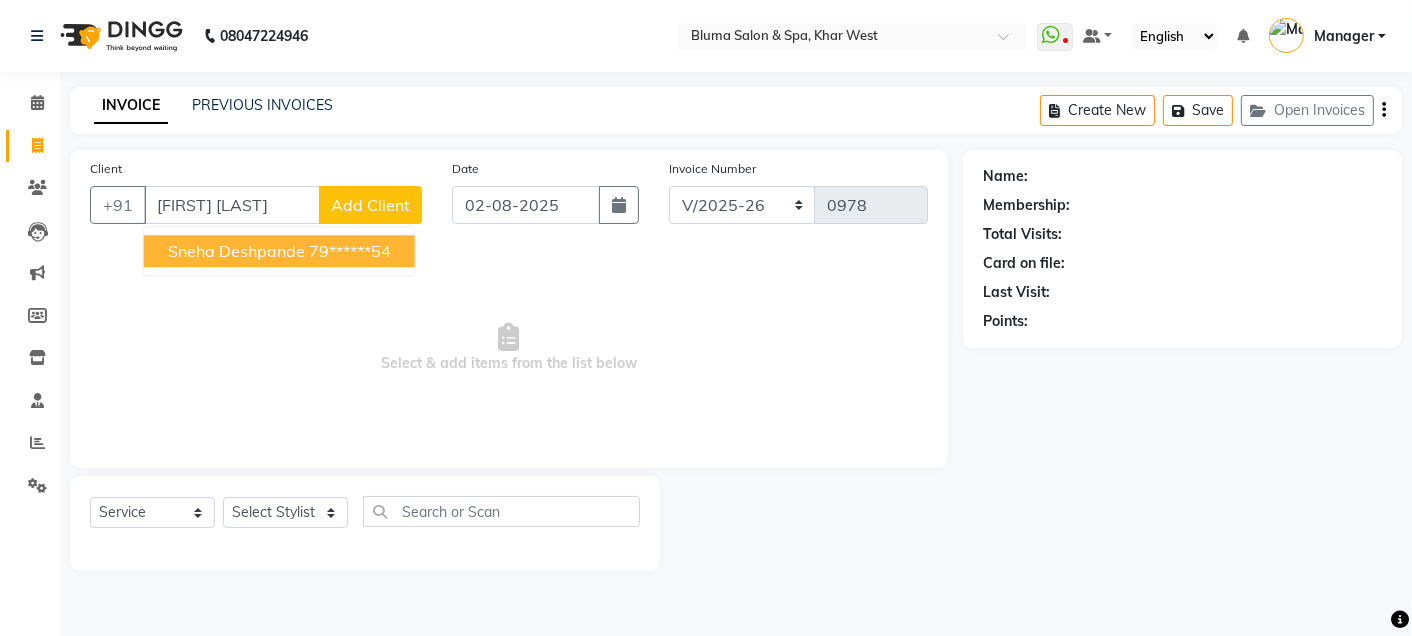 click on "sneha deshpande" at bounding box center [236, 251] 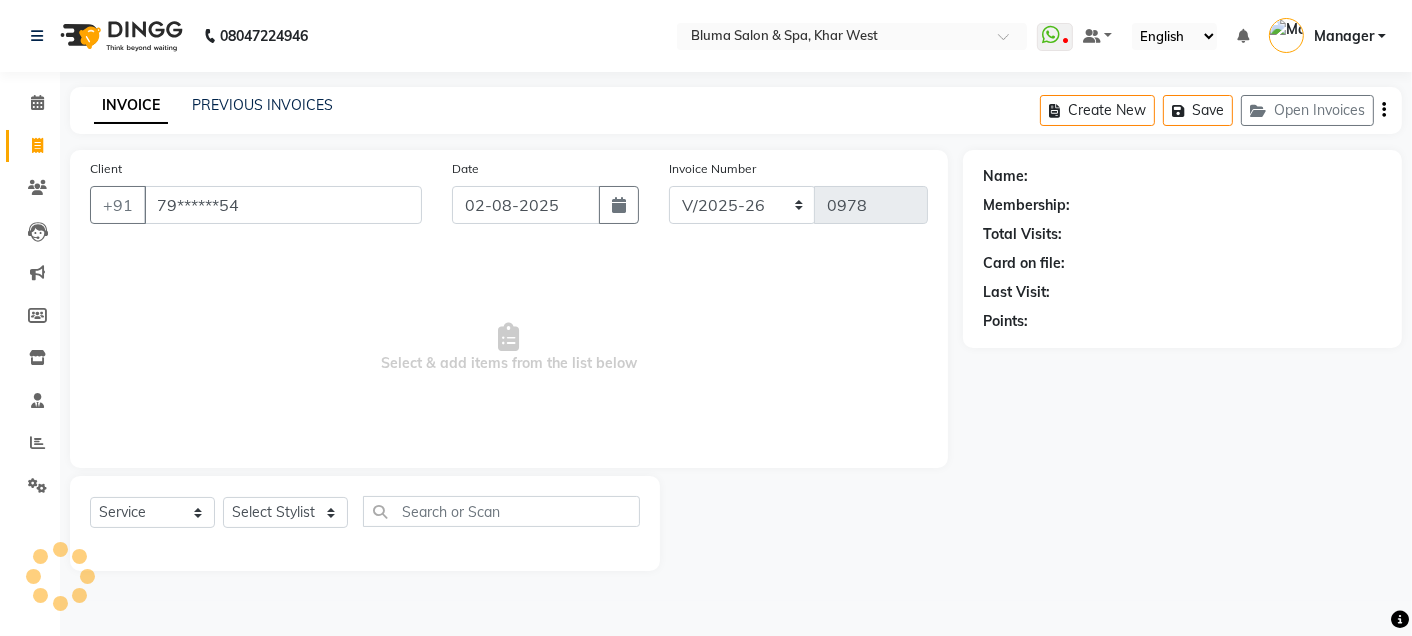 type on "79******54" 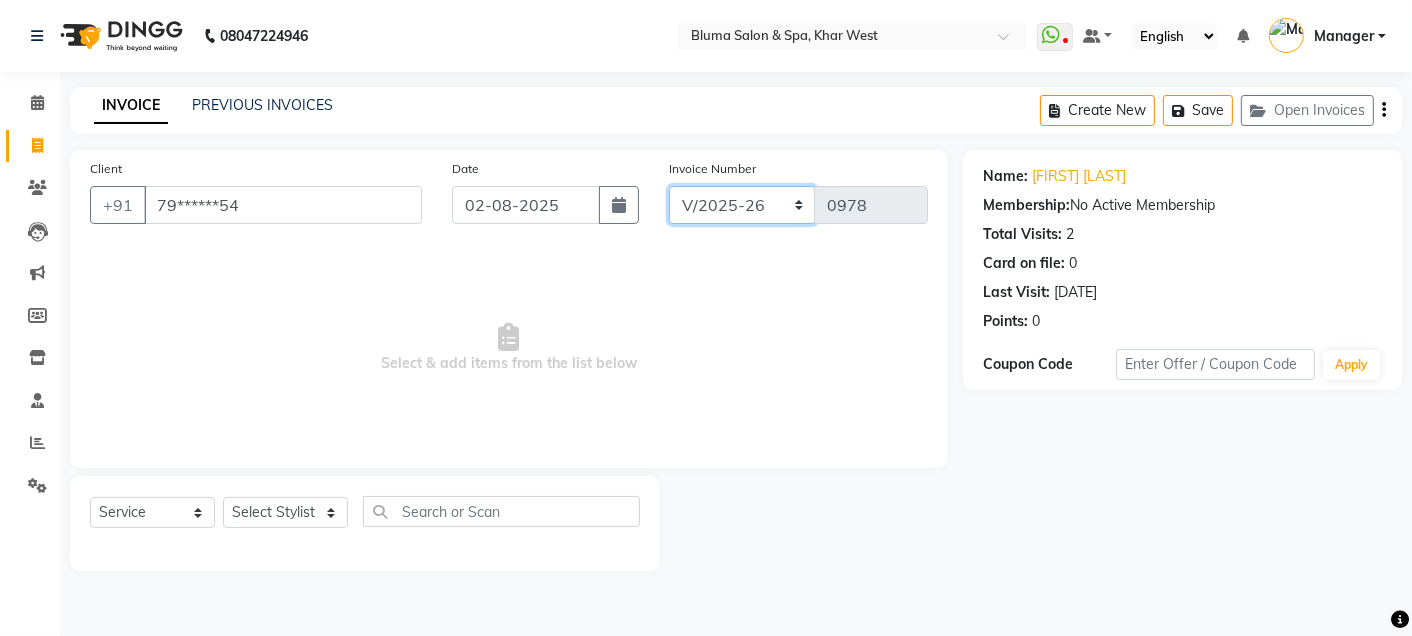 click on "ALN/2025-26 AL/2025-26 BKN/2025-26 BK/2025-26 V/2025 V/2025-26" 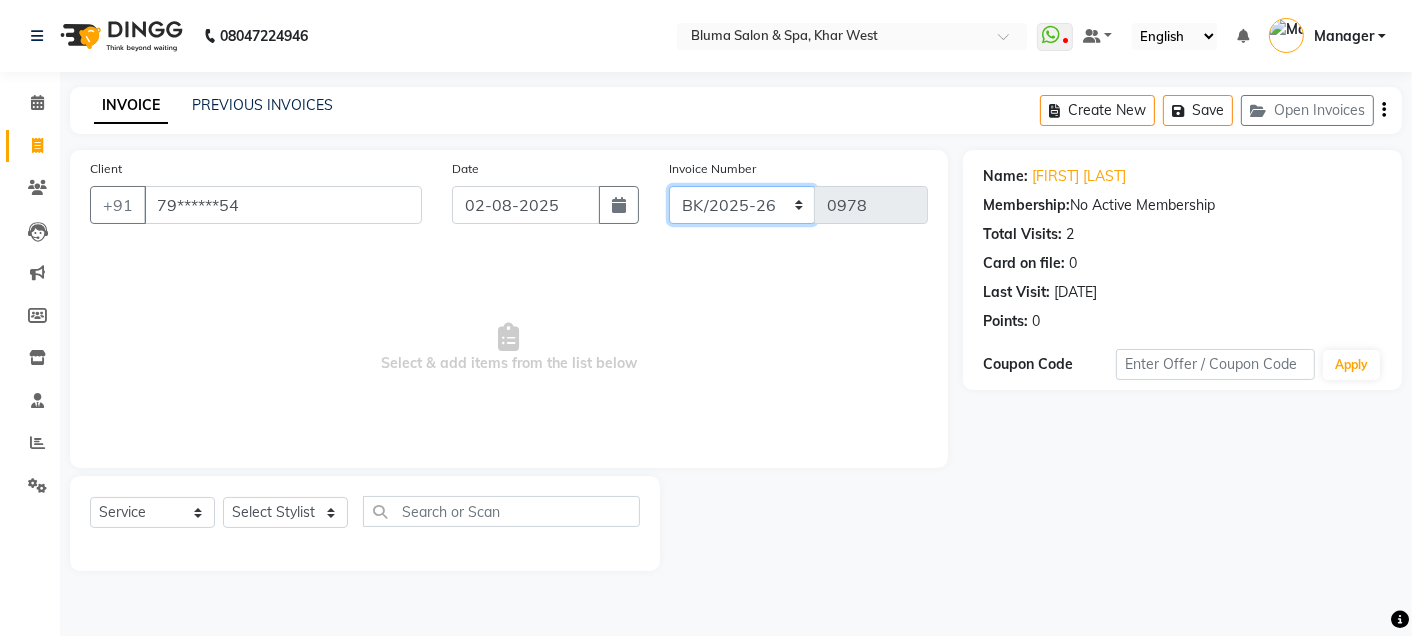 click on "ALN/2025-26 AL/2025-26 BKN/2025-26 BK/2025-26 V/2025 V/2025-26" 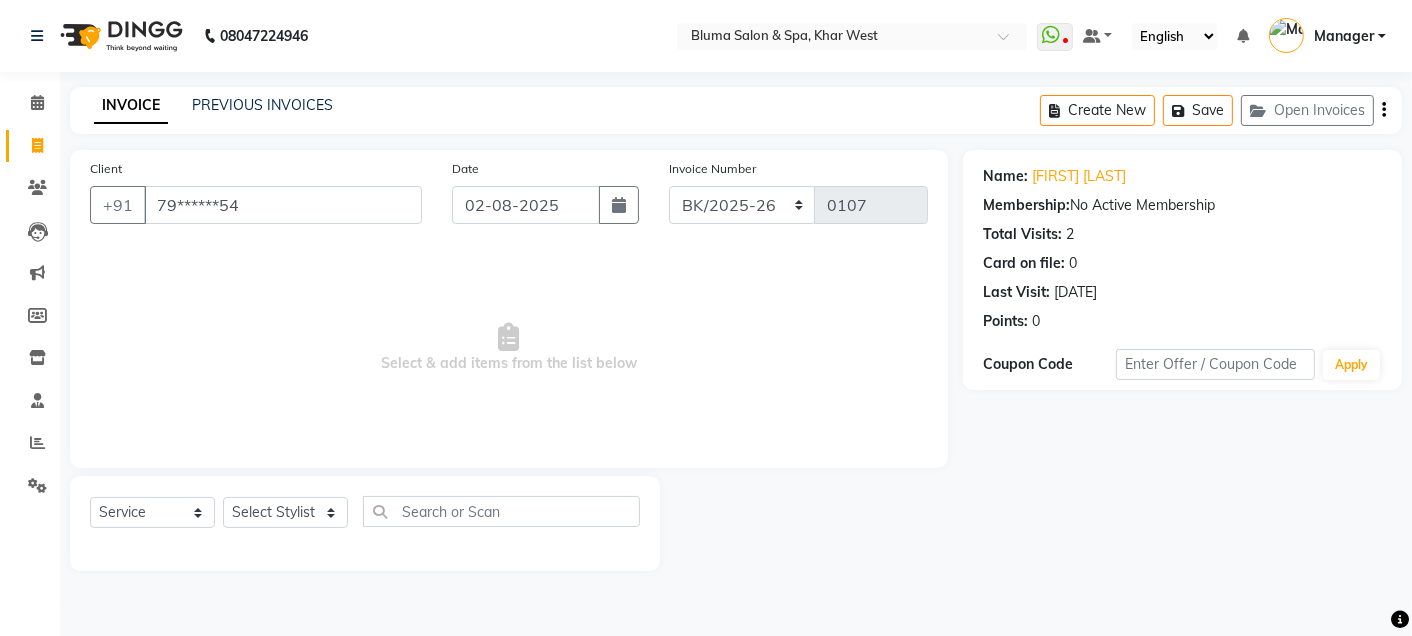 click on "Select & add items from the list below" at bounding box center (509, 348) 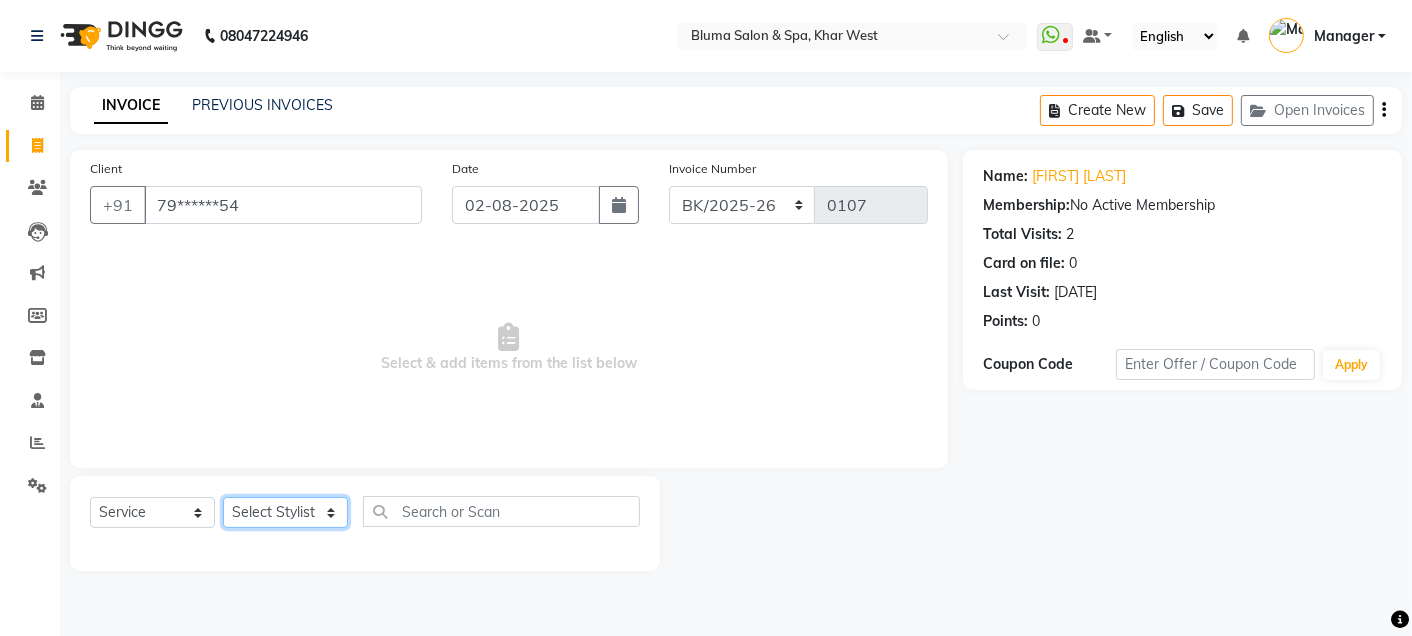 click on "Select Stylist Admin Ajay saroj Alan Athan  DR Prince Varde Manager milind Nasir  PAM parvati gupta  pooja loke Rahul rahul thakur rajesh patel sonali yogita" 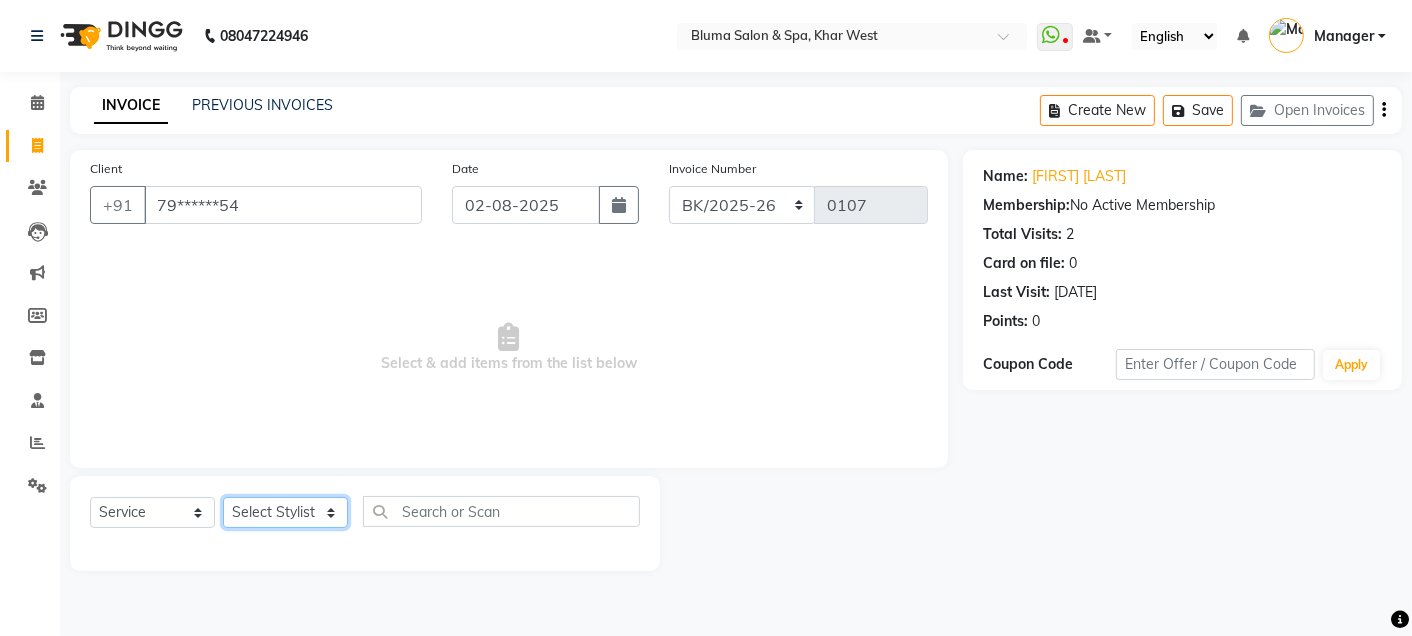 select on "75675" 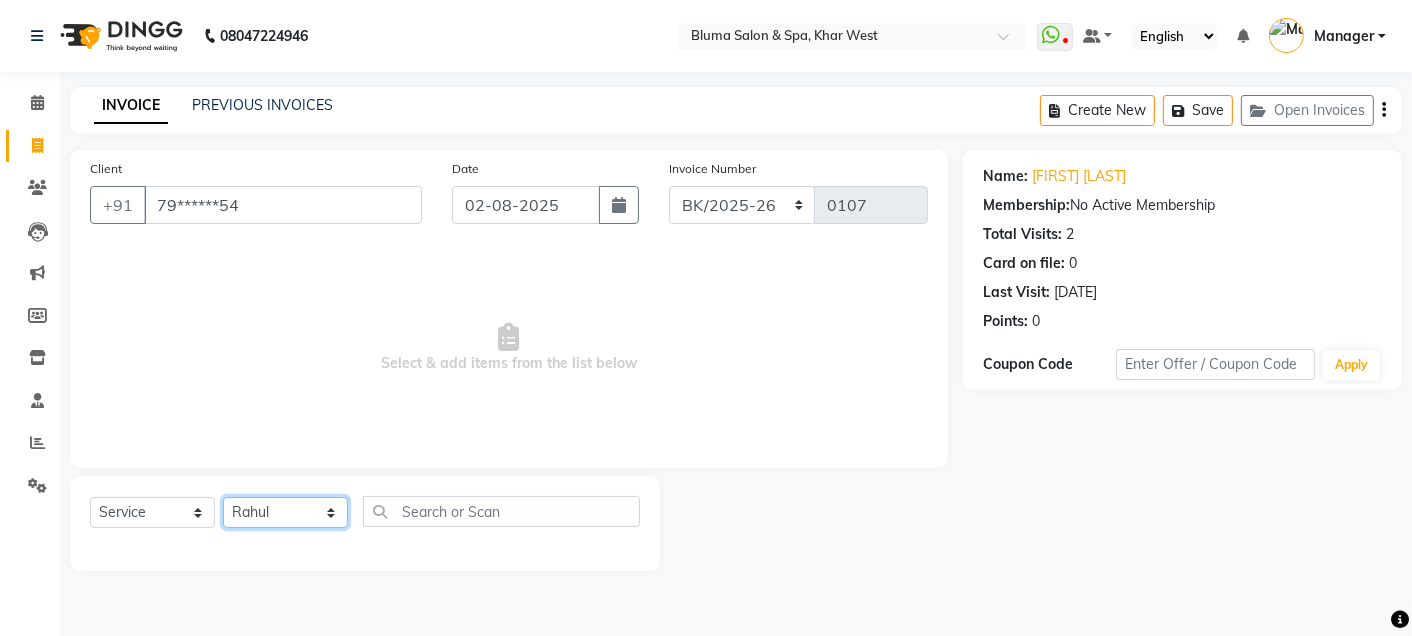 click on "Select Stylist Admin Ajay saroj Alan Athan  DR Prince Varde Manager milind Nasir  PAM parvati gupta  pooja loke Rahul rahul thakur rajesh patel sonali yogita" 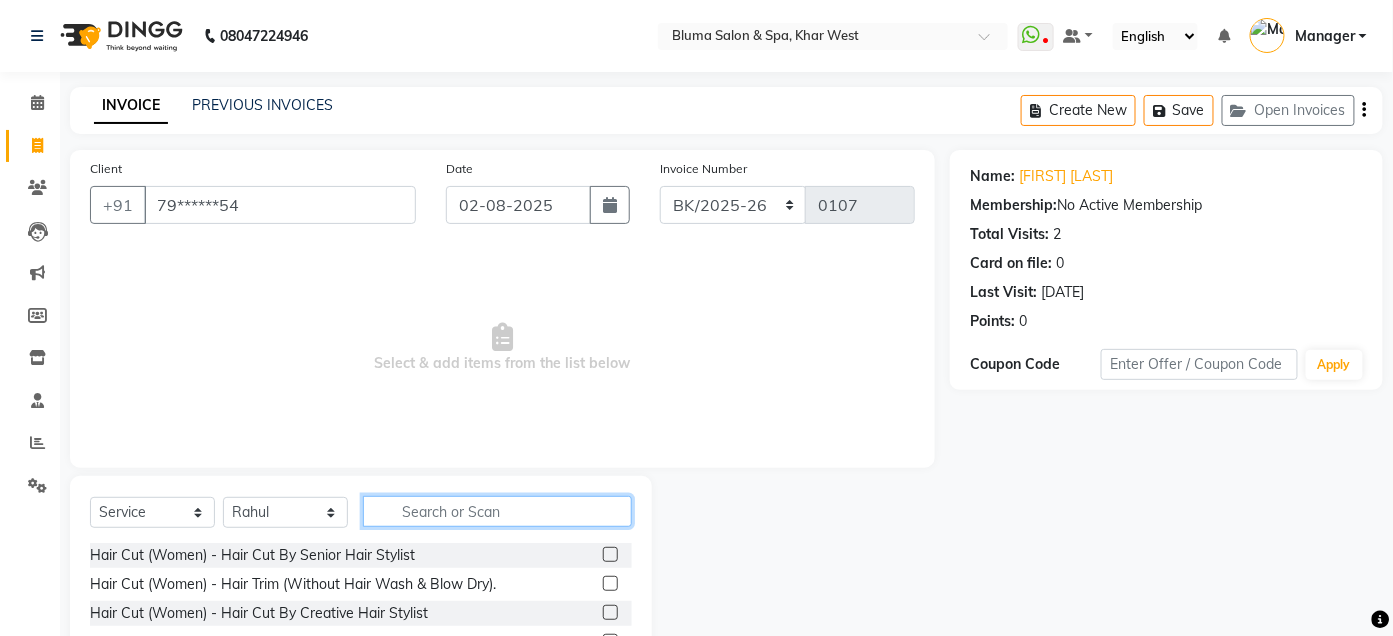 click 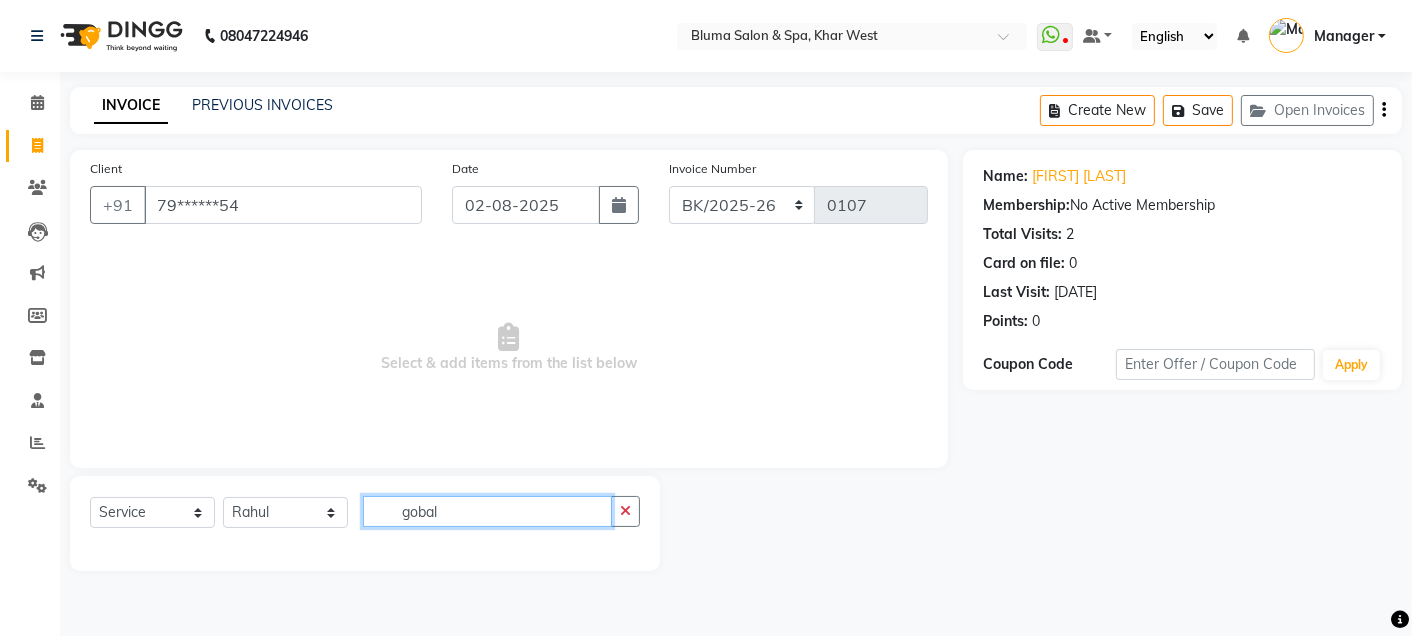click on "gobal" 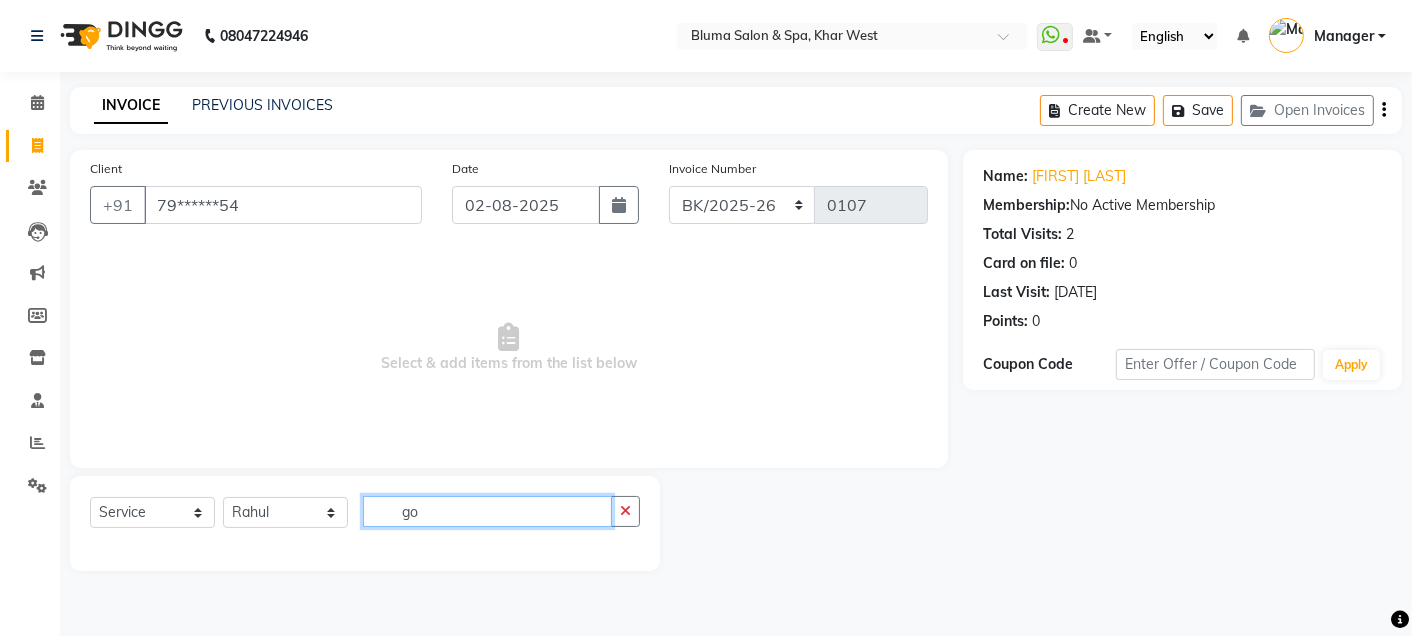 type on "g" 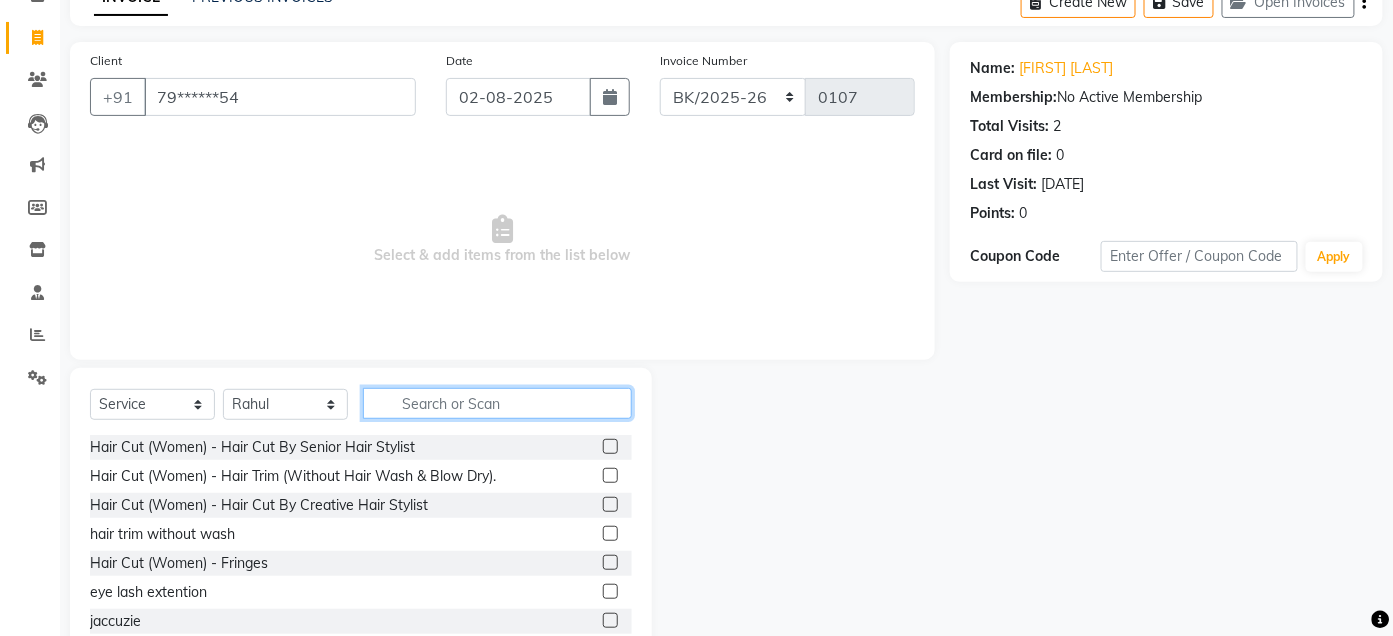 scroll, scrollTop: 164, scrollLeft: 0, axis: vertical 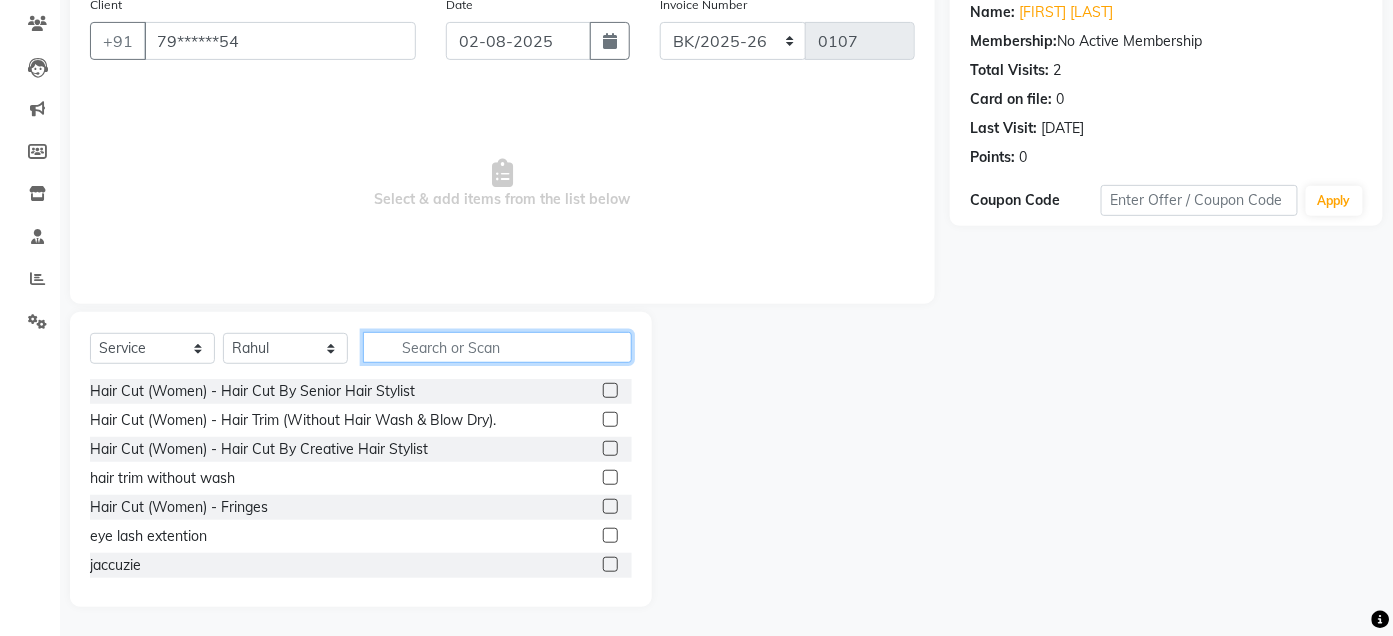 click 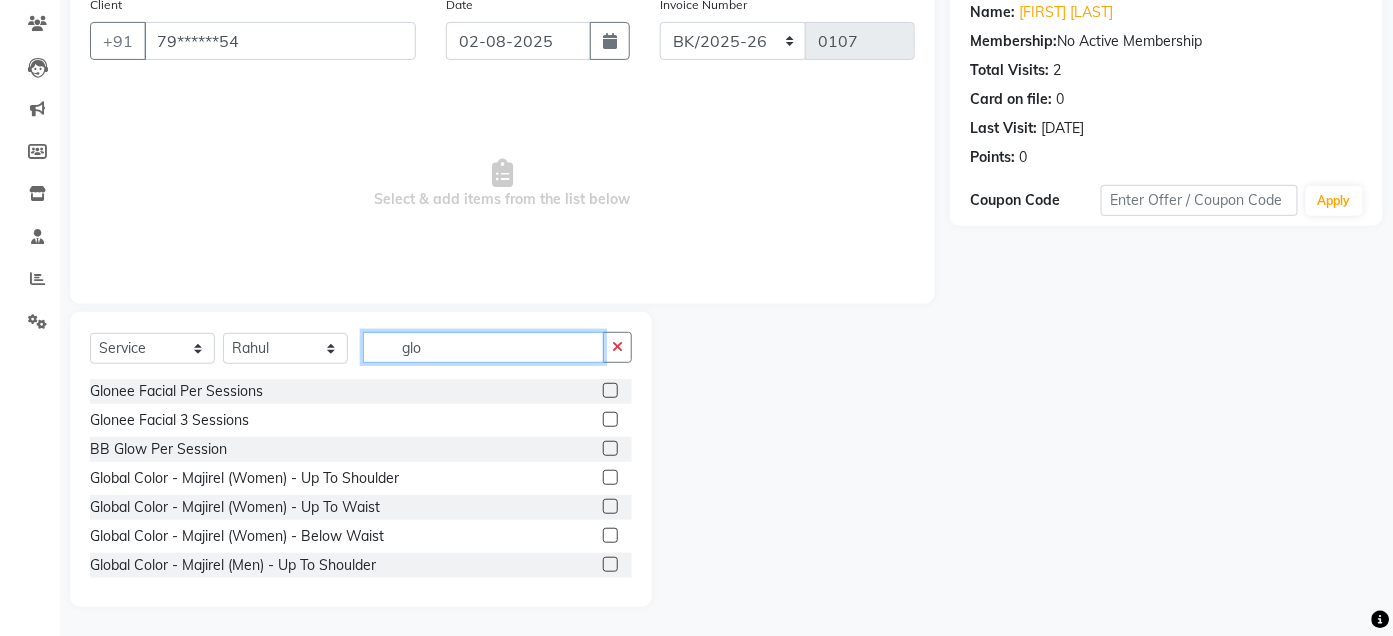type on "glo" 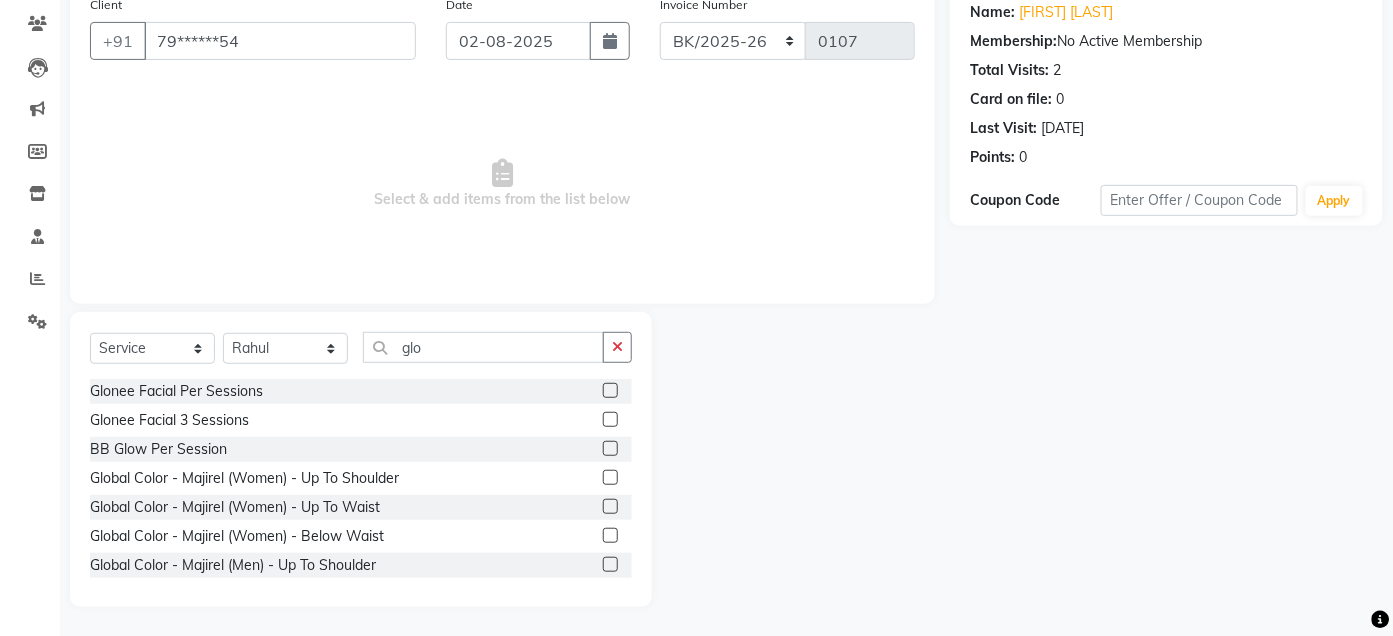 click 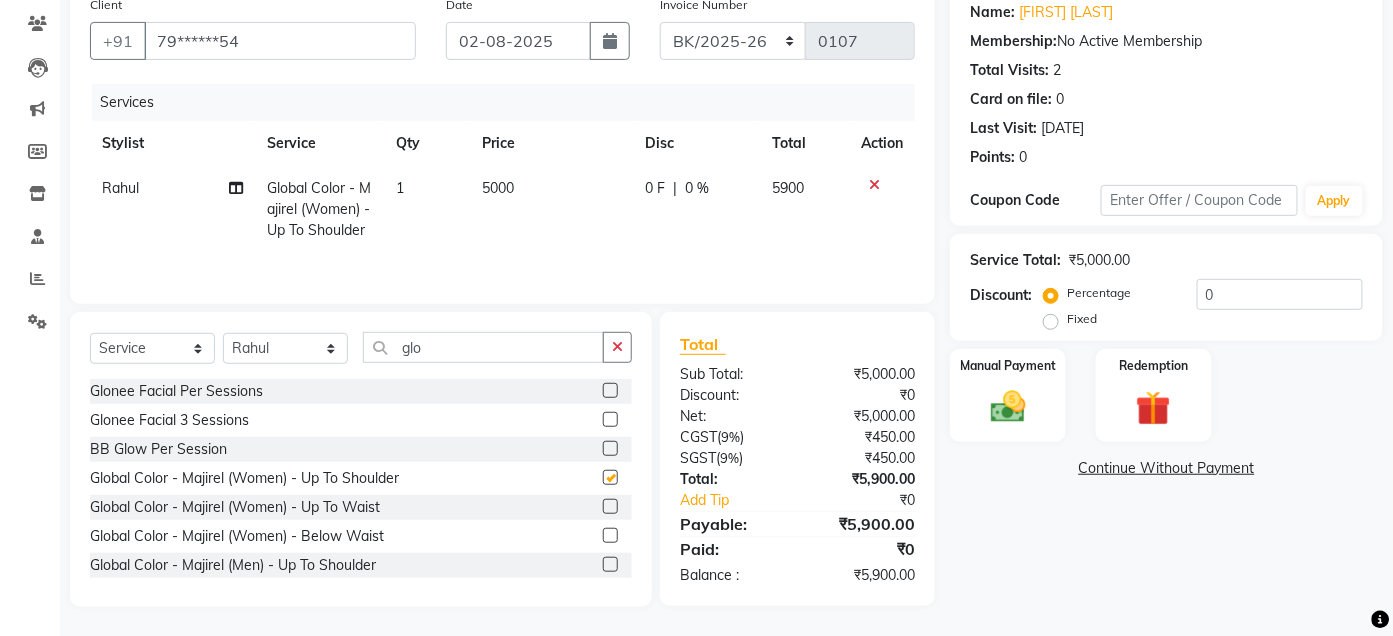 checkbox on "false" 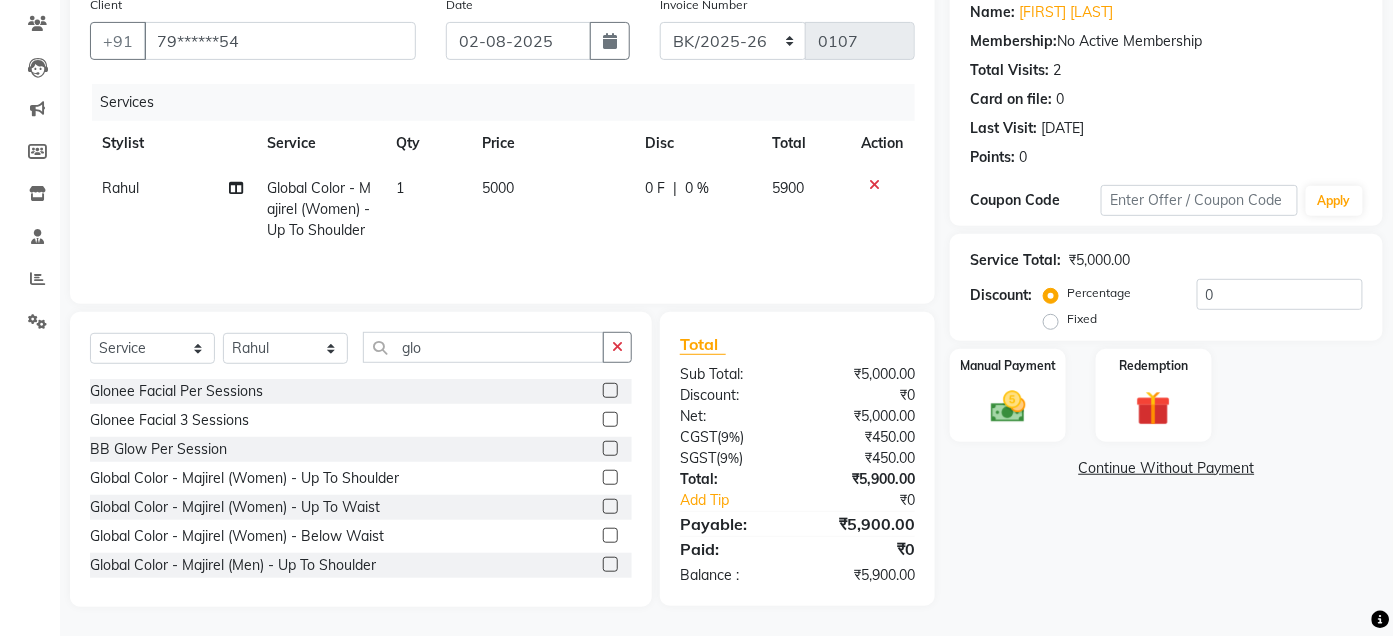 click 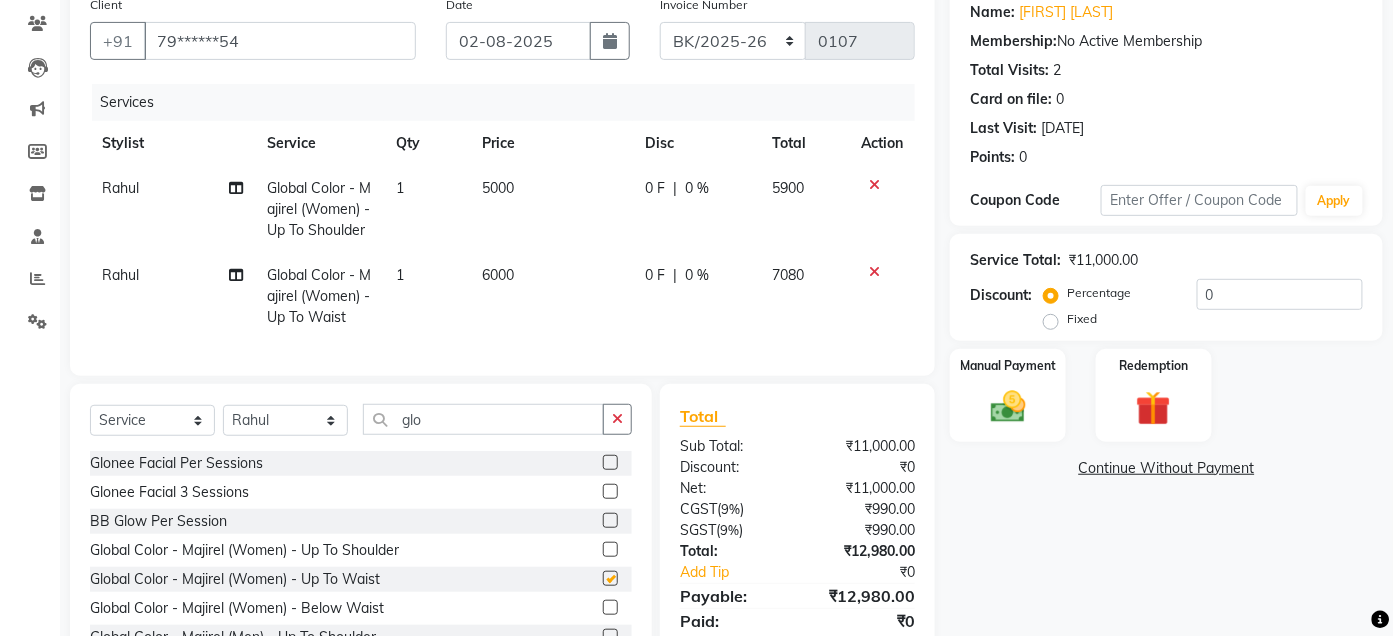 checkbox on "false" 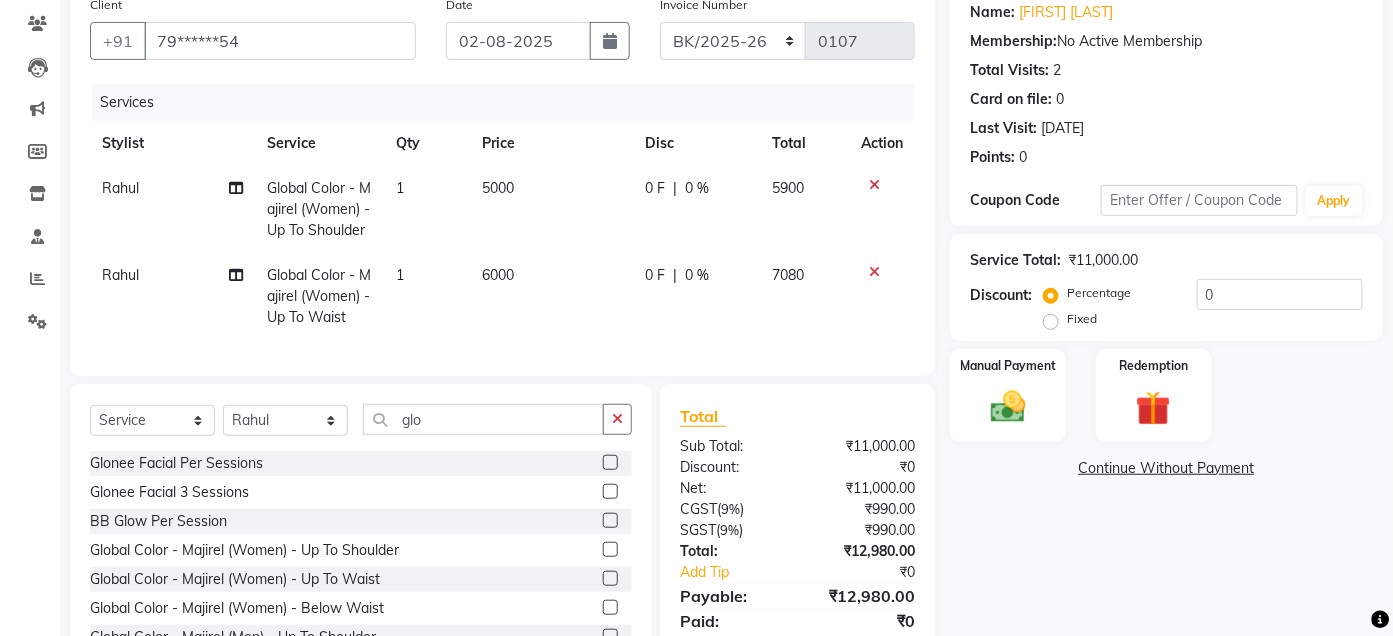 click 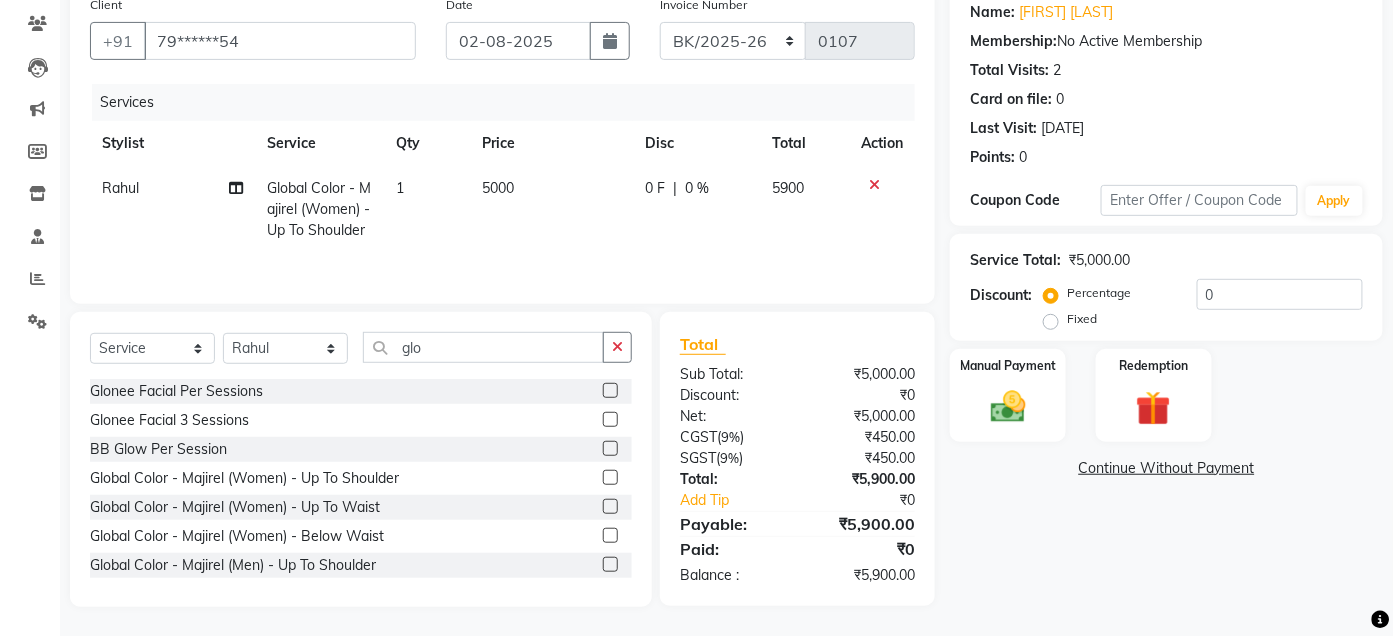click 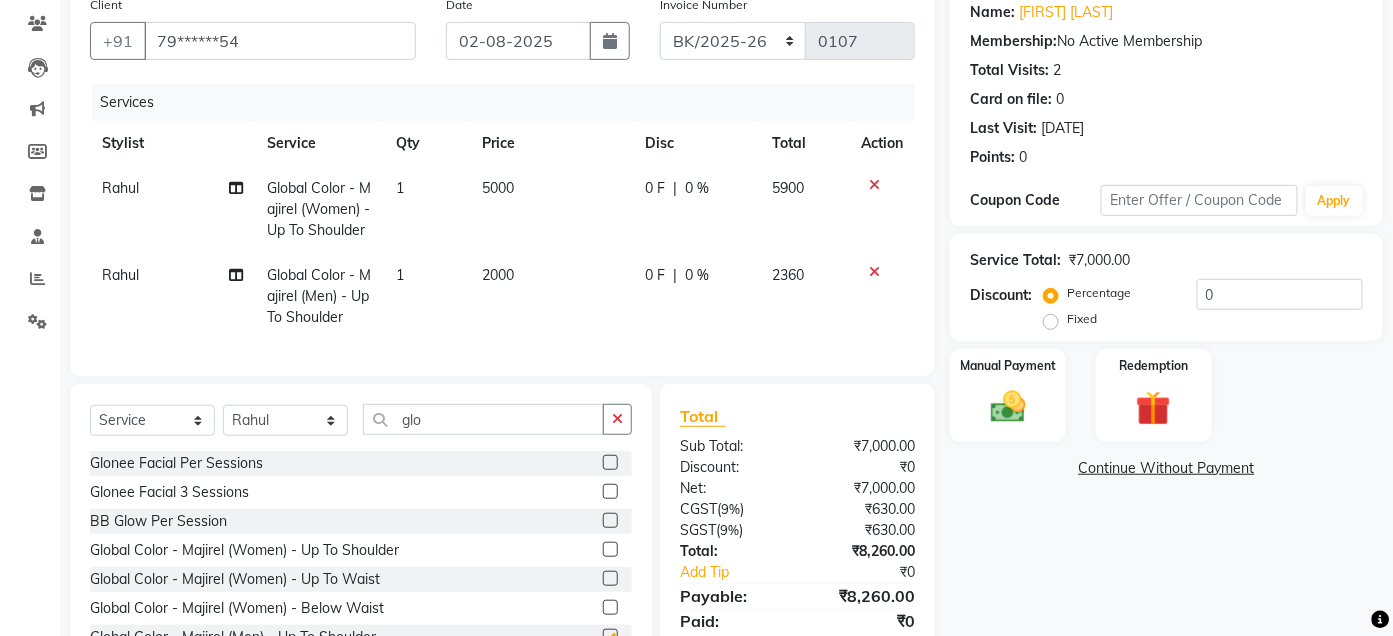 checkbox on "false" 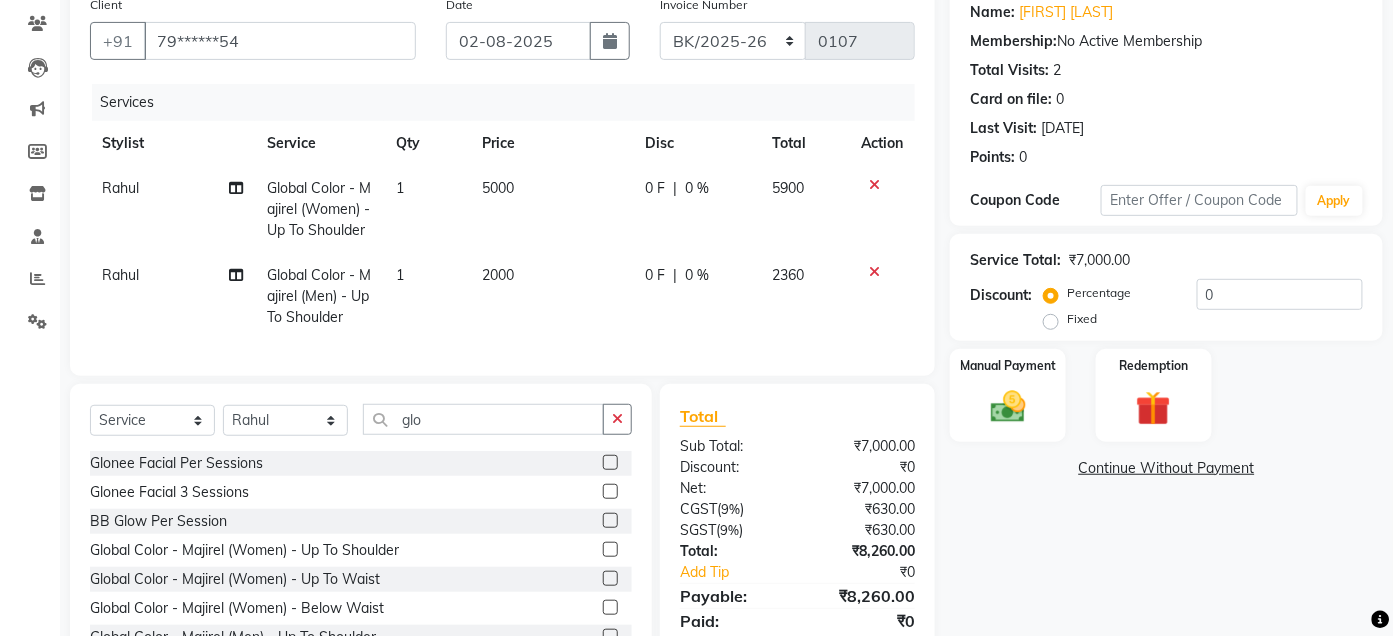 click 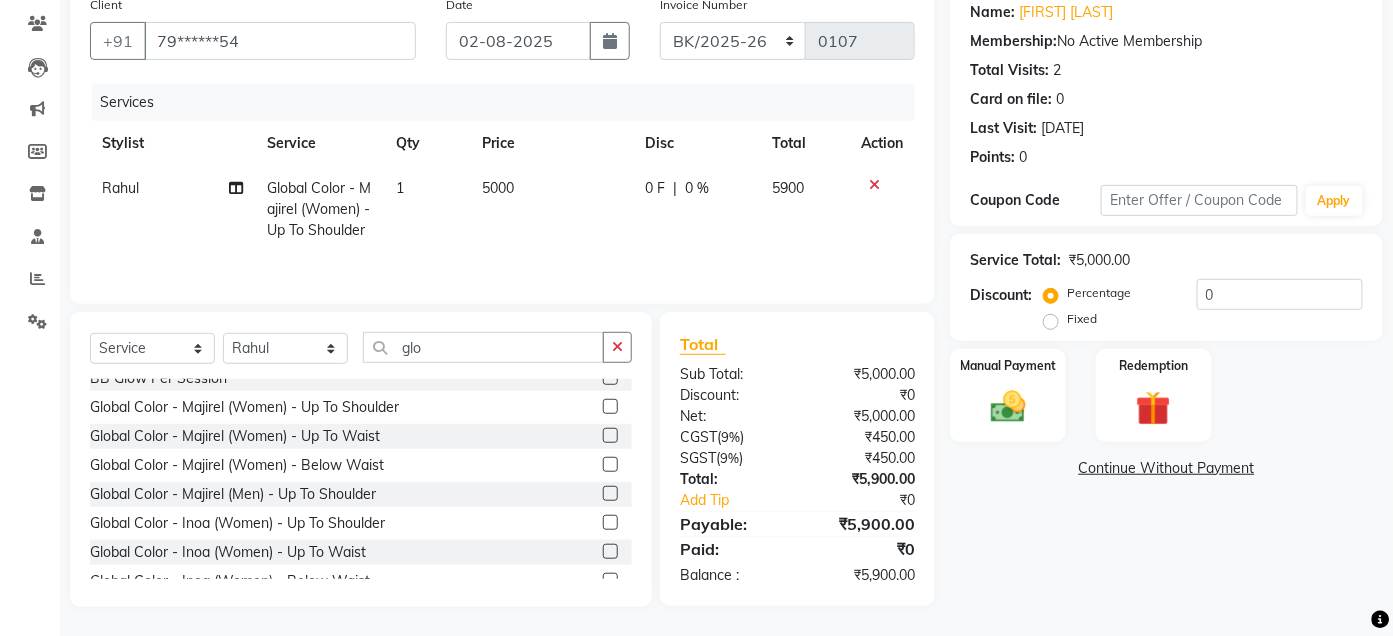 scroll, scrollTop: 61, scrollLeft: 0, axis: vertical 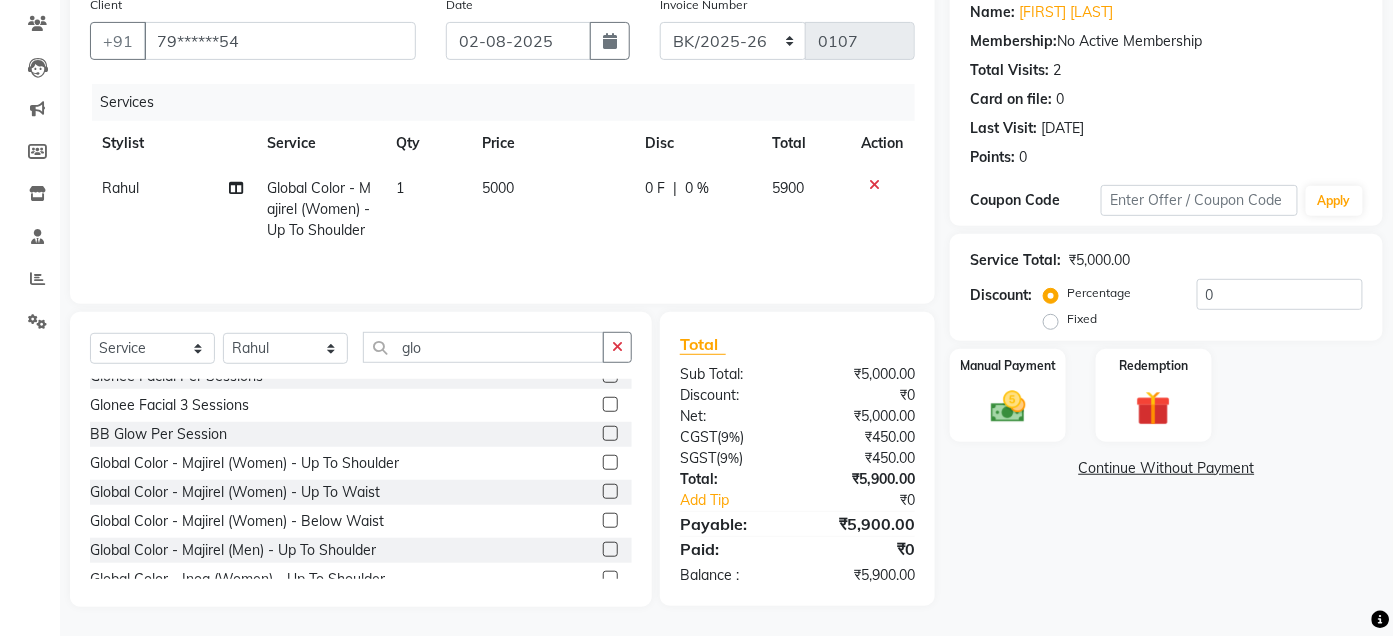 click on "5000" 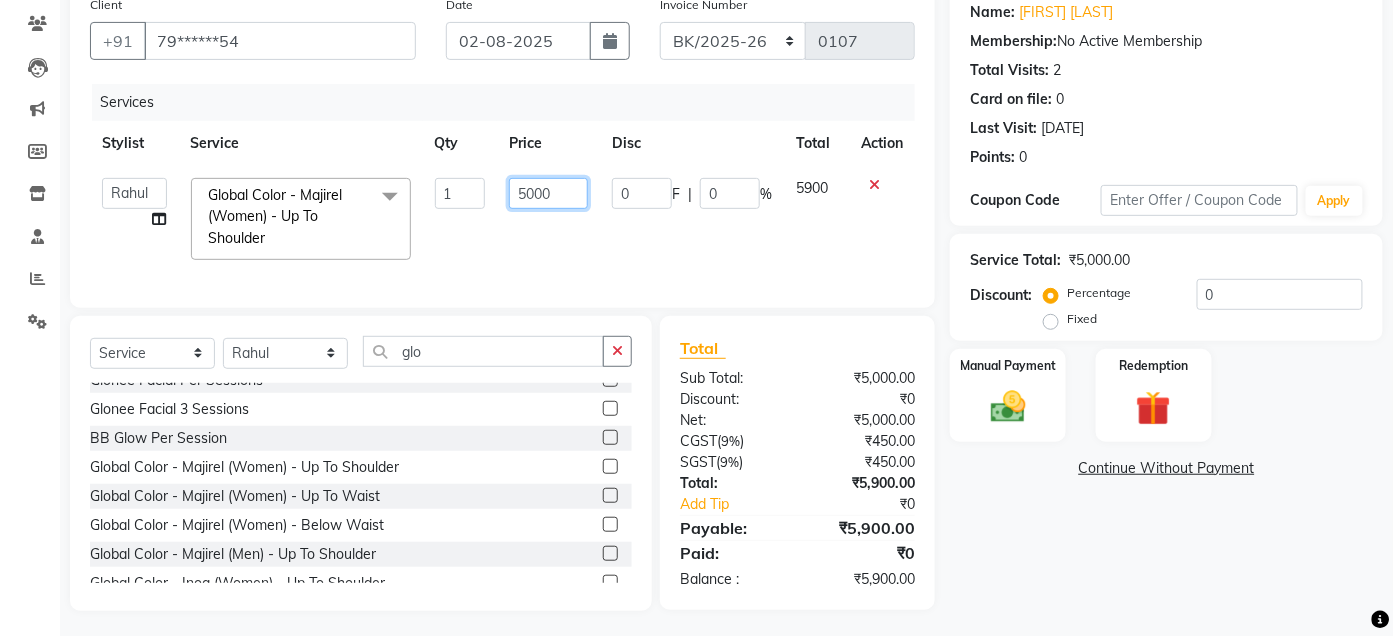 click on "5000" 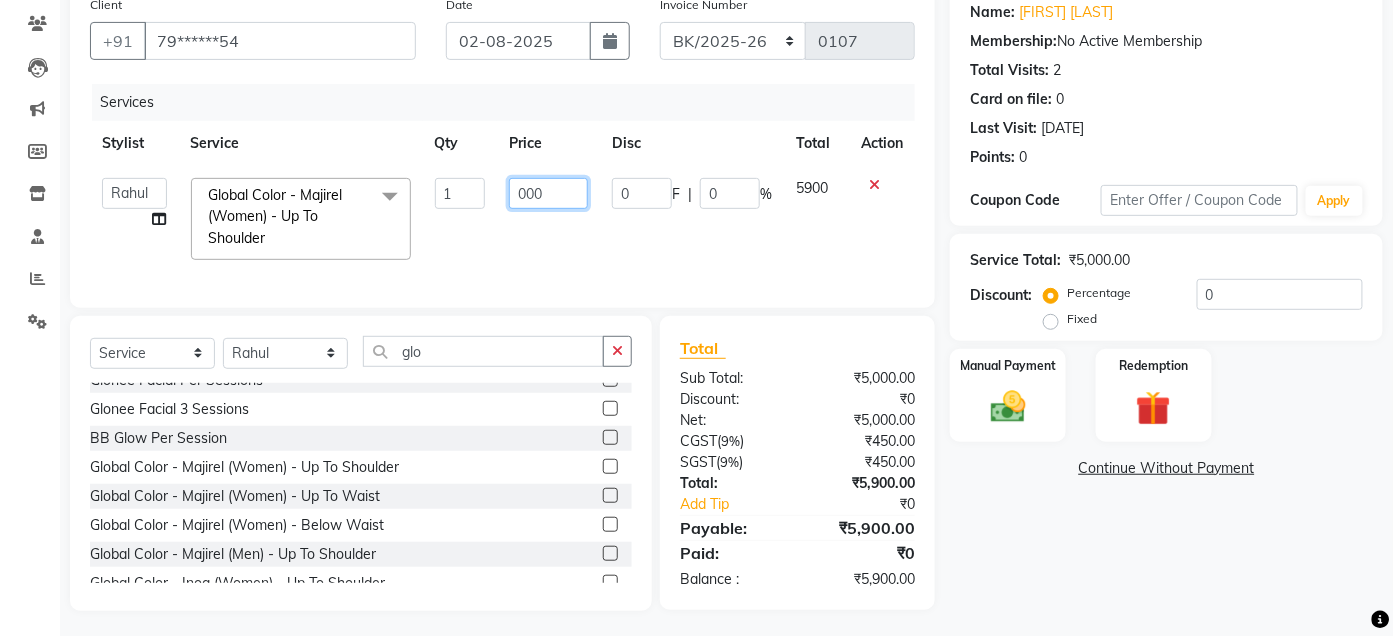 type on "4000" 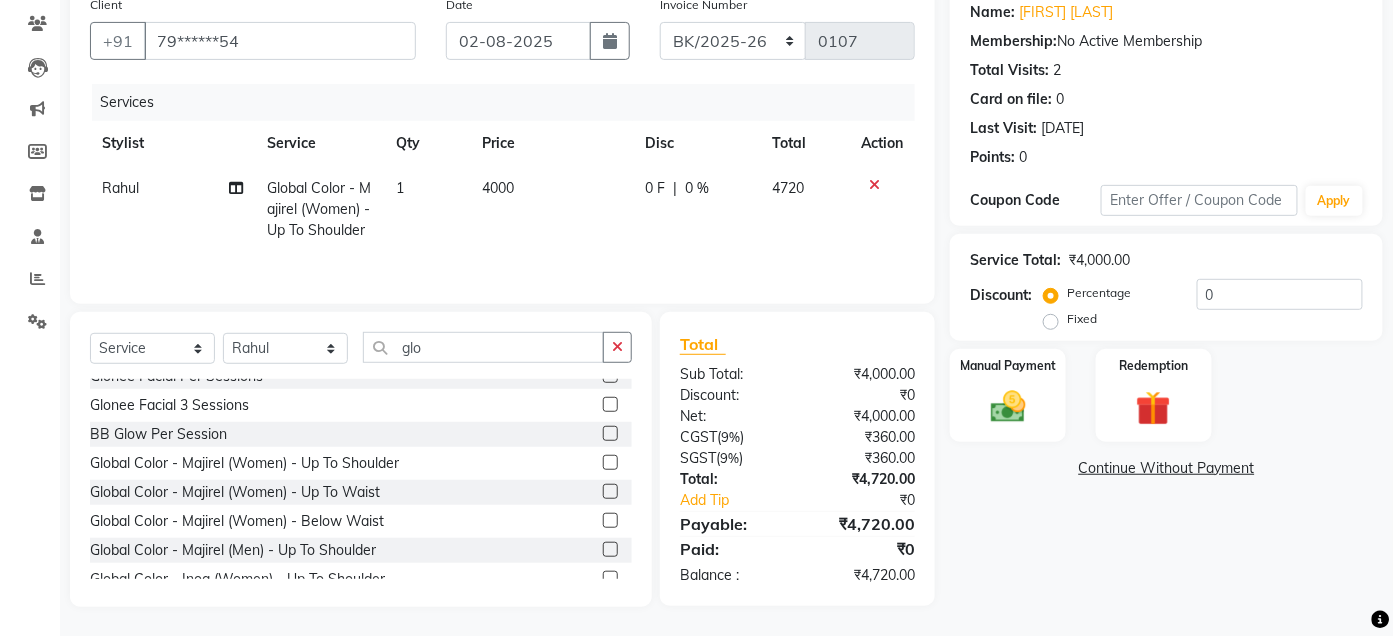 click on "4000" 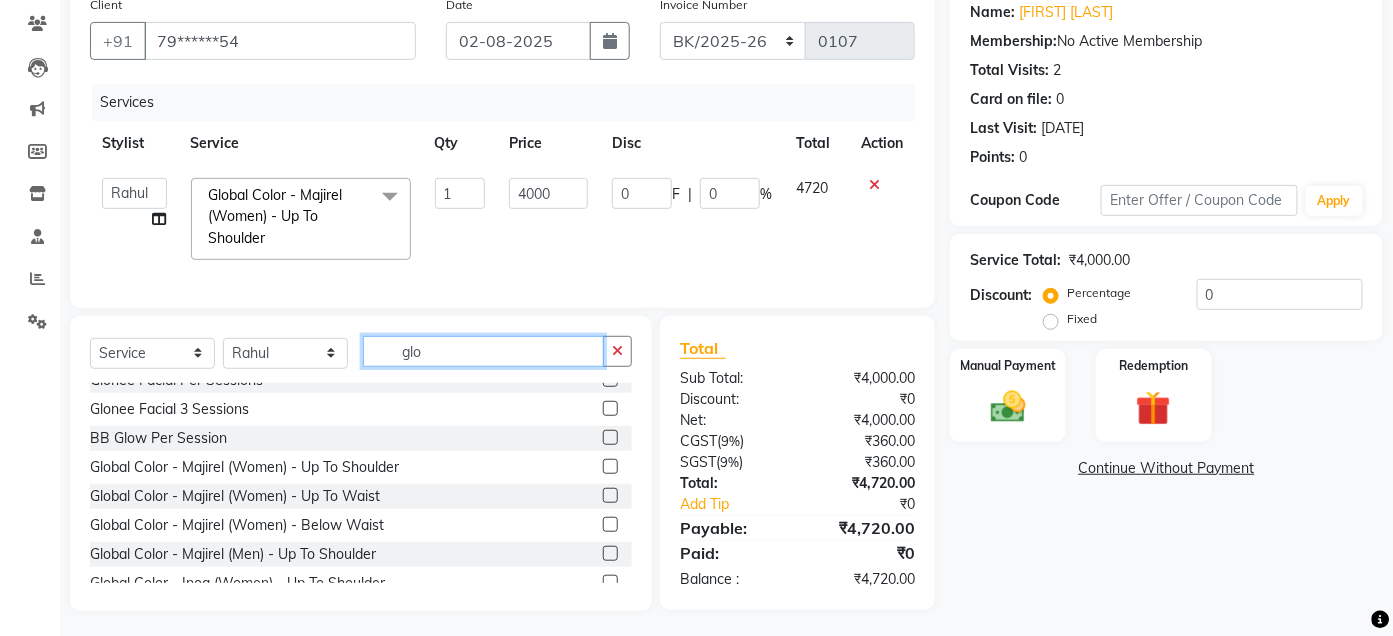 click on "glo" 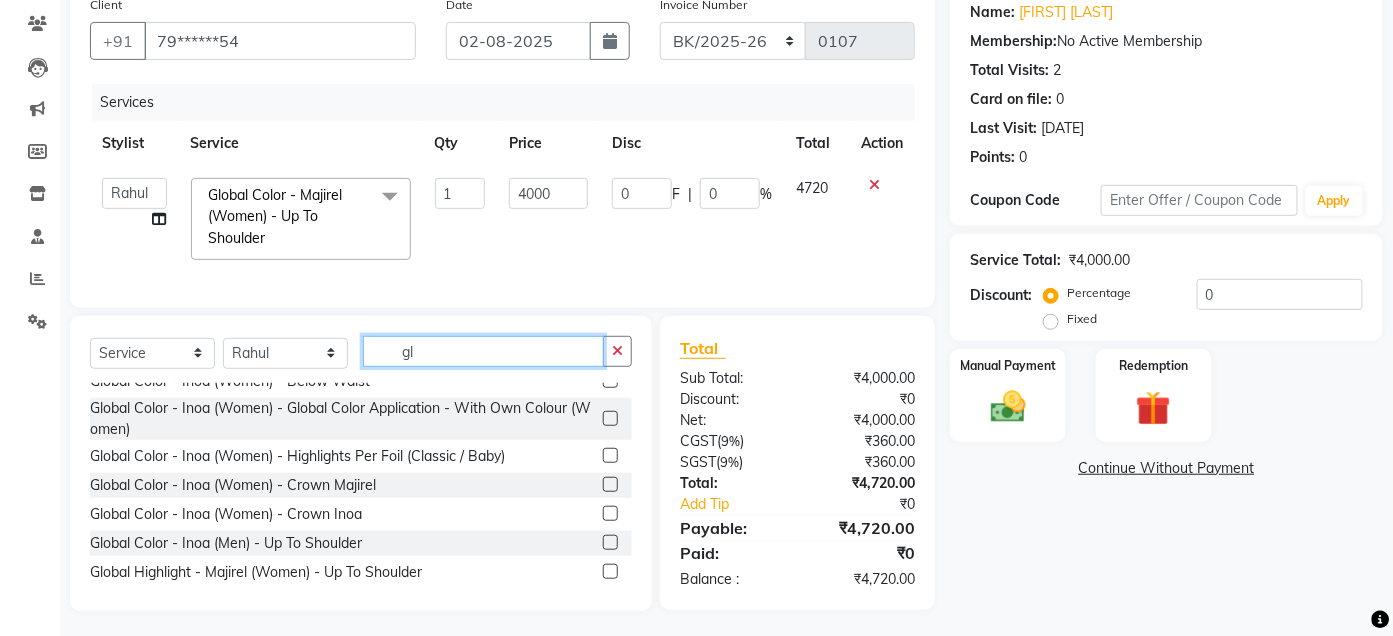 type on "g" 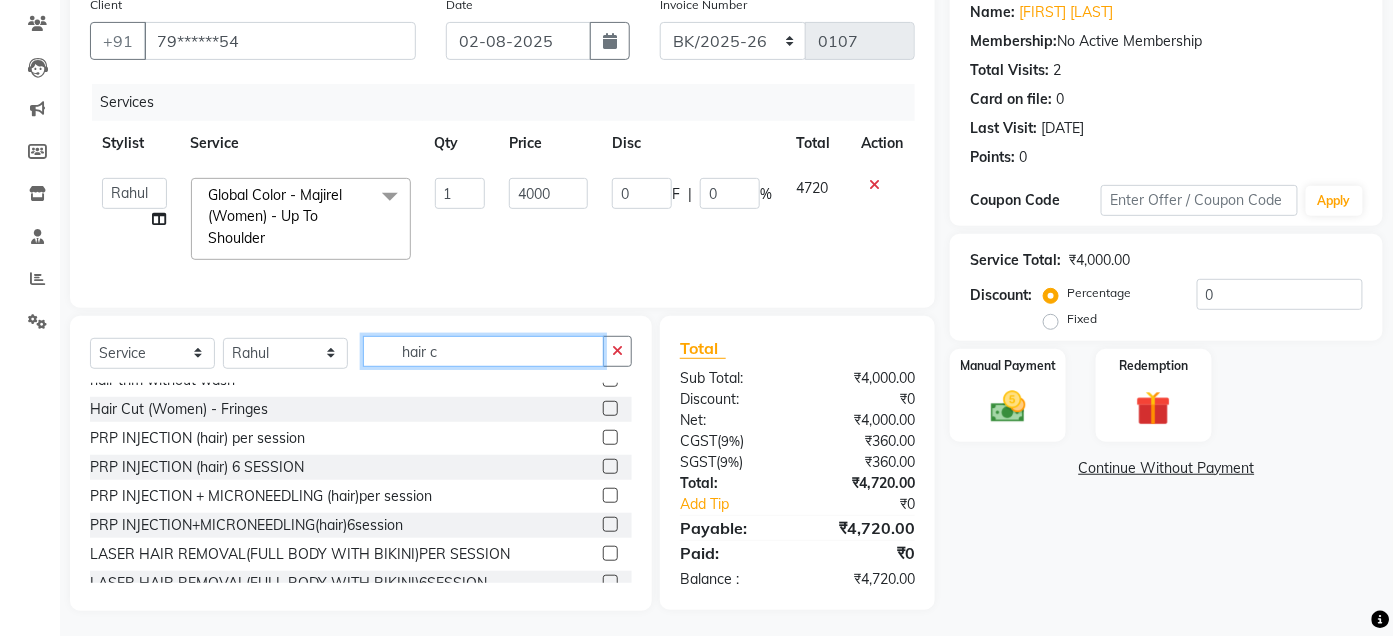 scroll, scrollTop: 73, scrollLeft: 0, axis: vertical 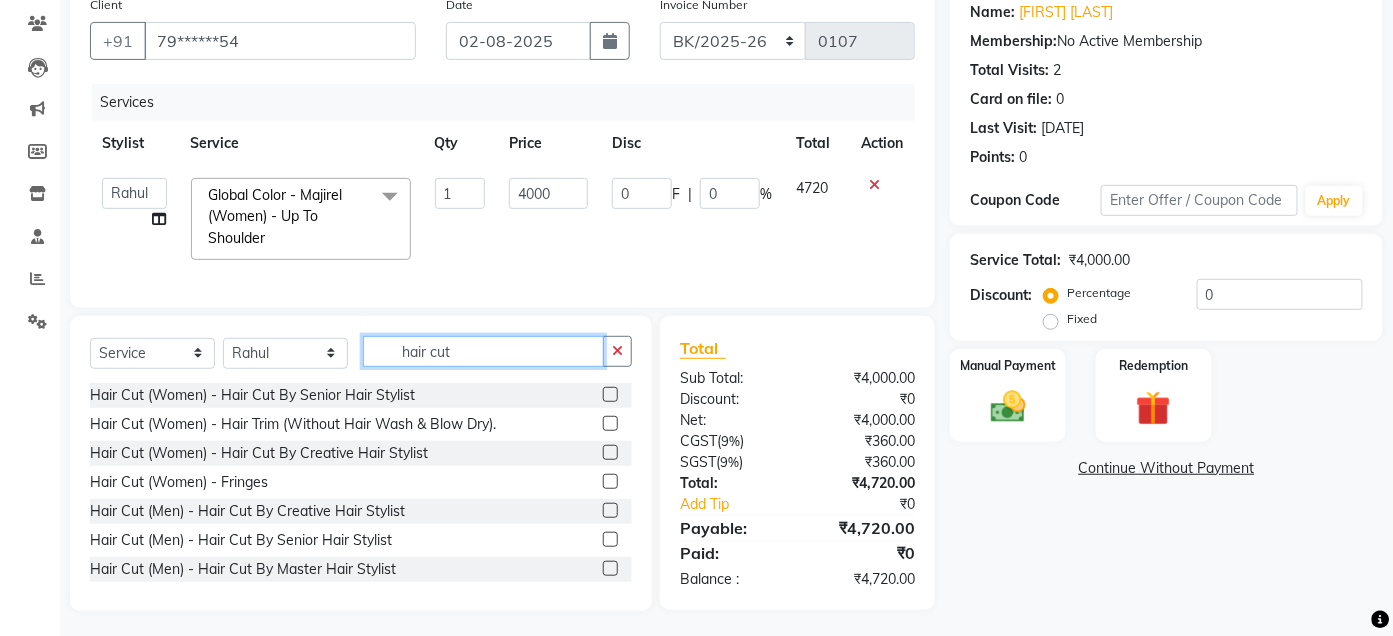 type on "hair cut" 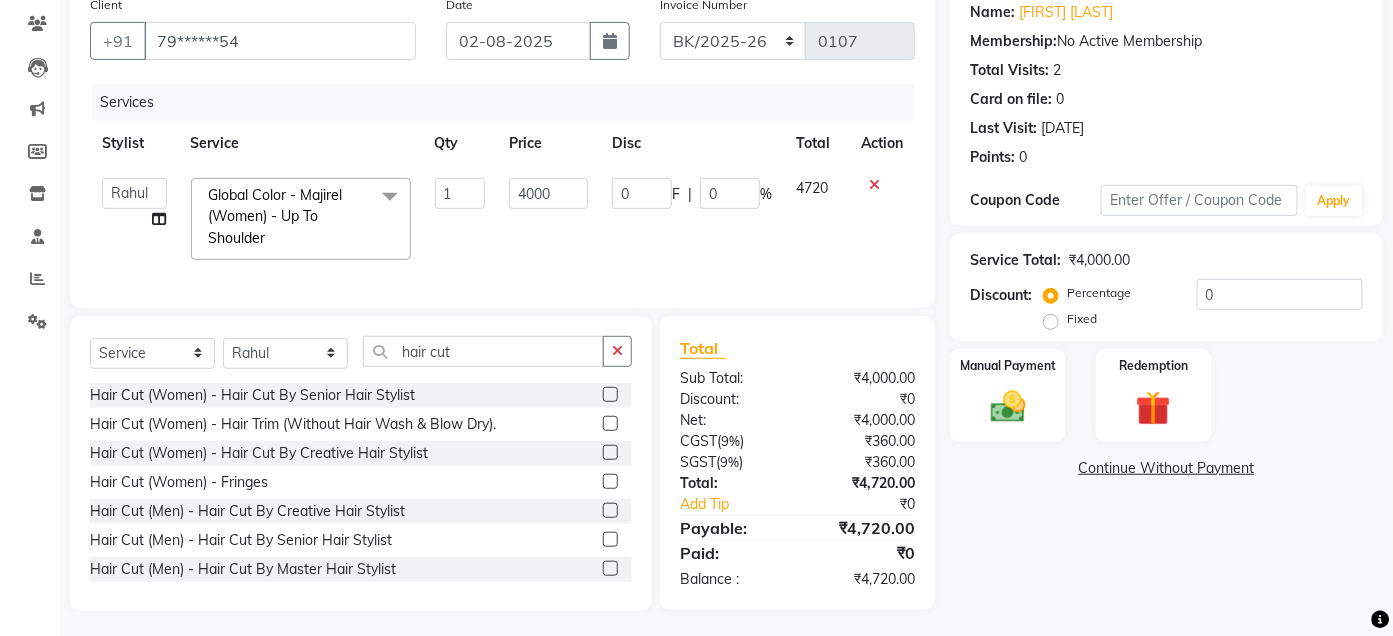 click 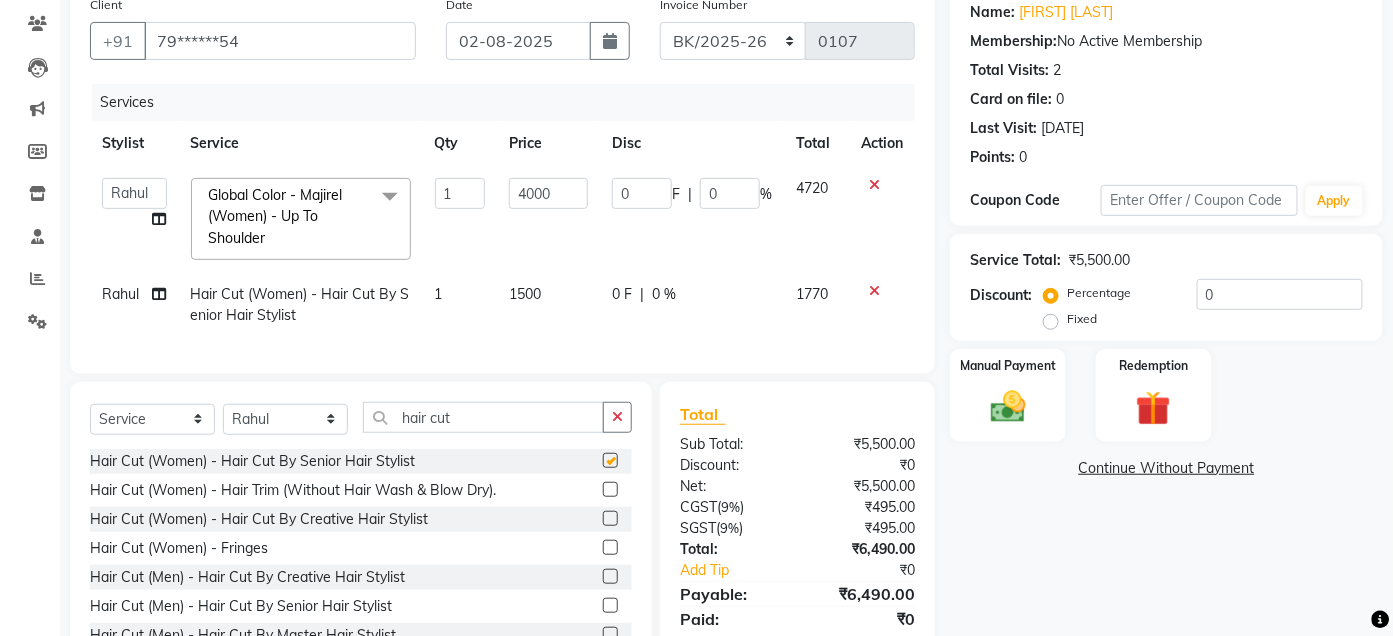 checkbox on "false" 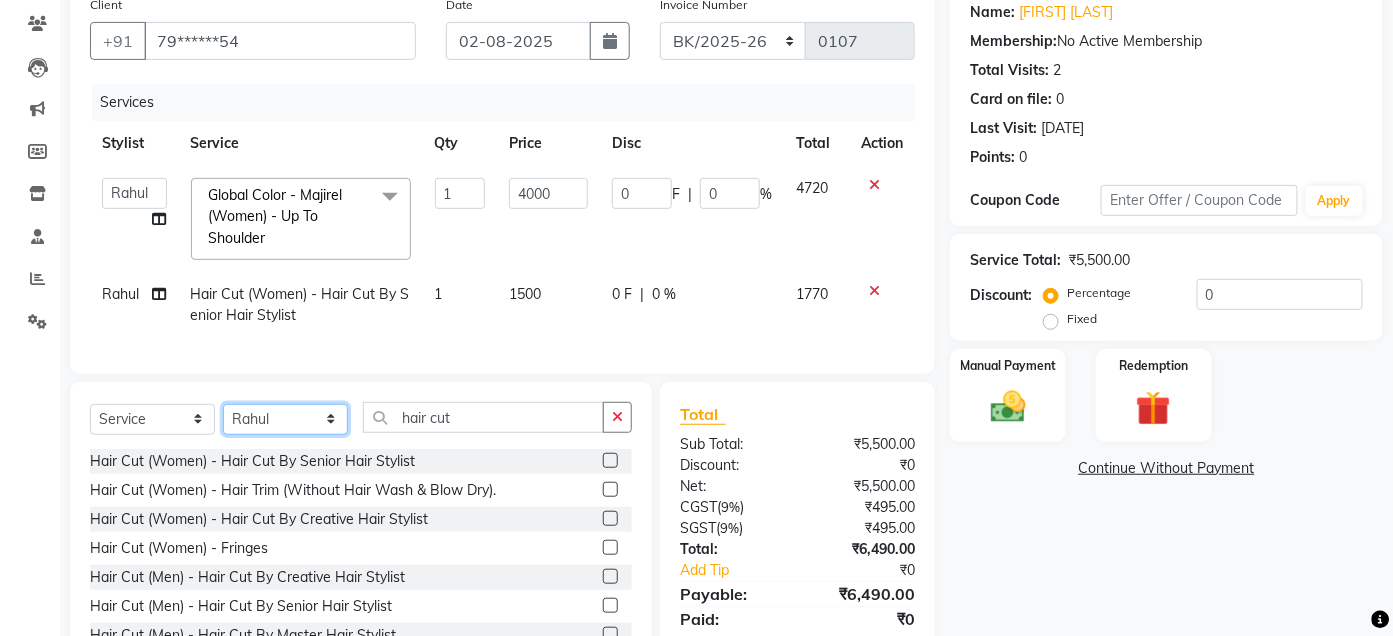 click on "Select Stylist Admin Ajay saroj Alan Athan  DR Prince Varde Manager milind Nasir  PAM parvati gupta  pooja loke Rahul rahul thakur rajesh patel sonali yogita" 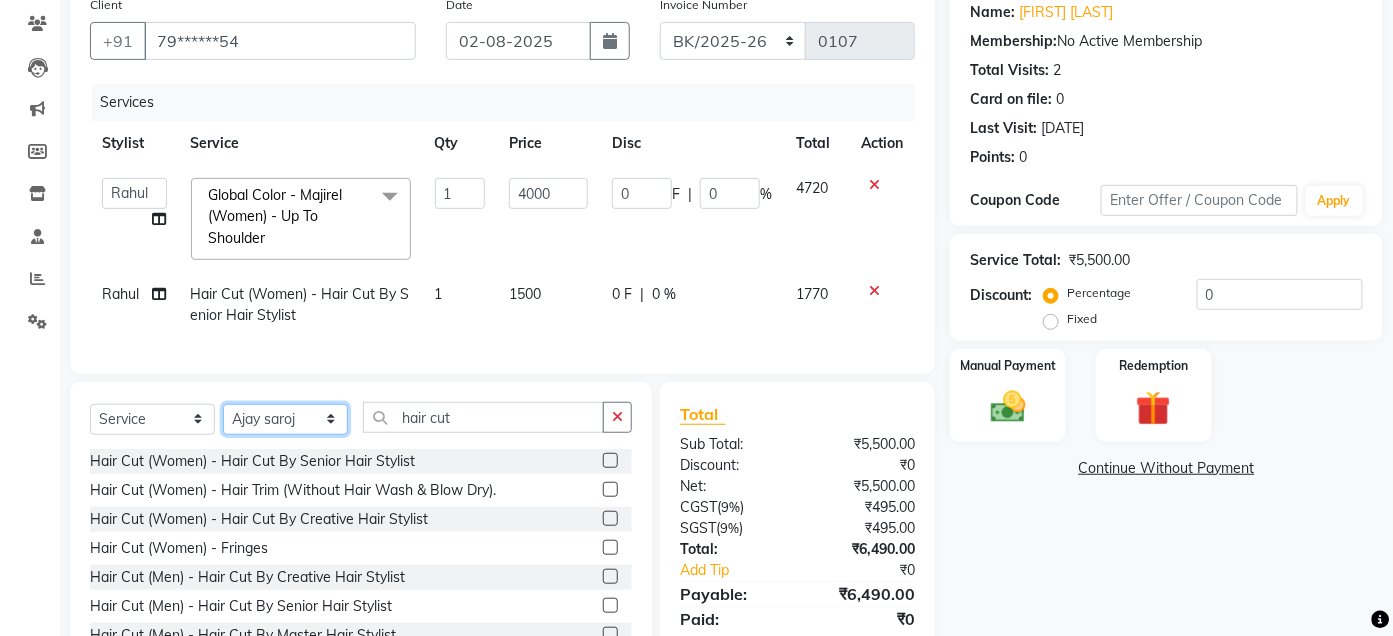 click on "Select Stylist Admin Ajay saroj Alan Athan  DR Prince Varde Manager milind Nasir  PAM parvati gupta  pooja loke Rahul rahul thakur rajesh patel sonali yogita" 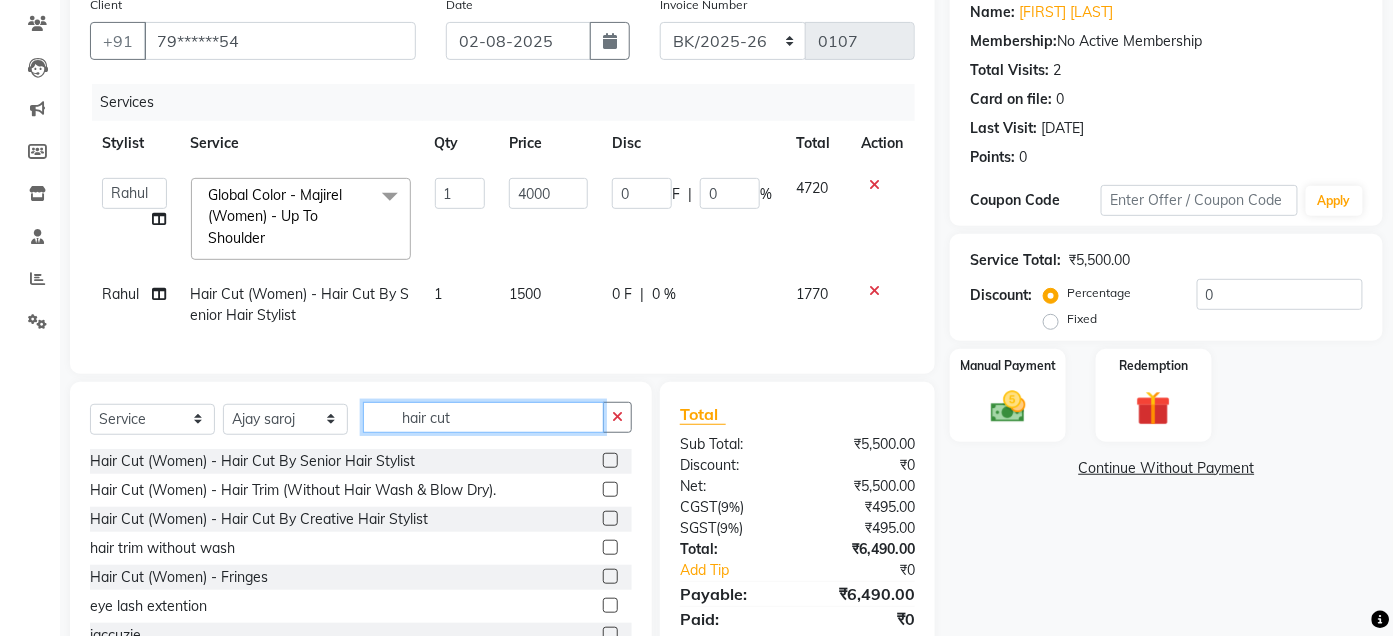 click on "hair cut" 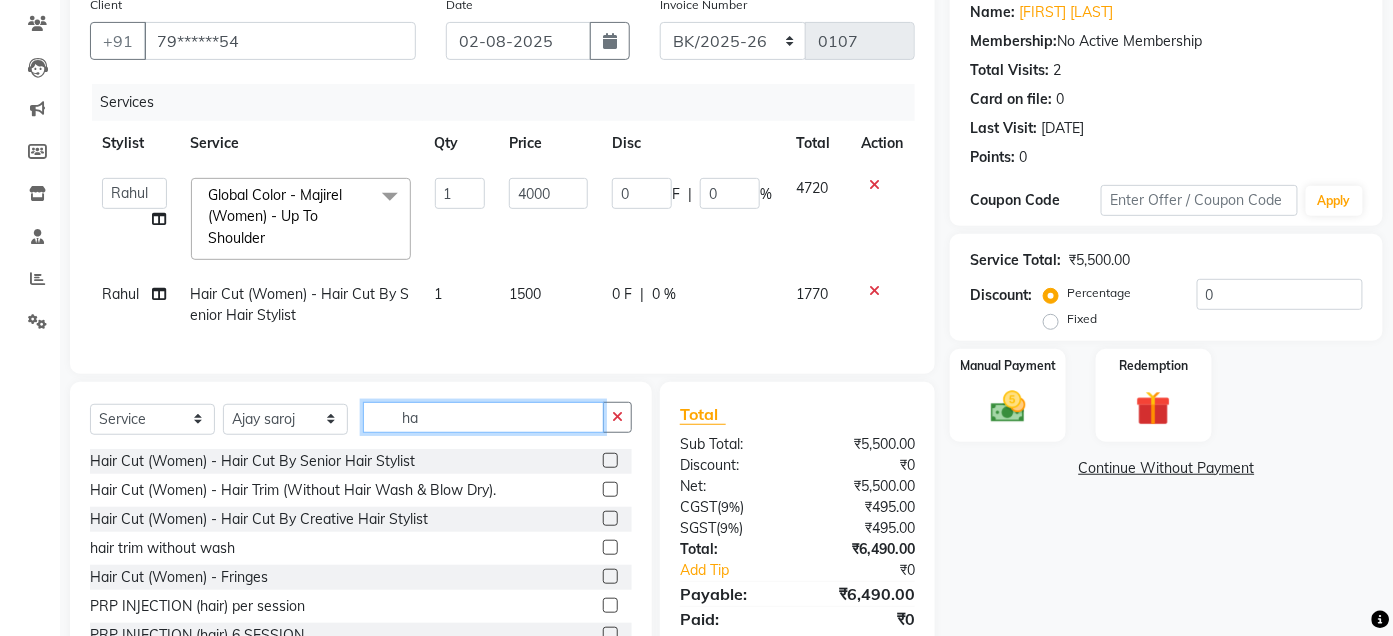 type on "h" 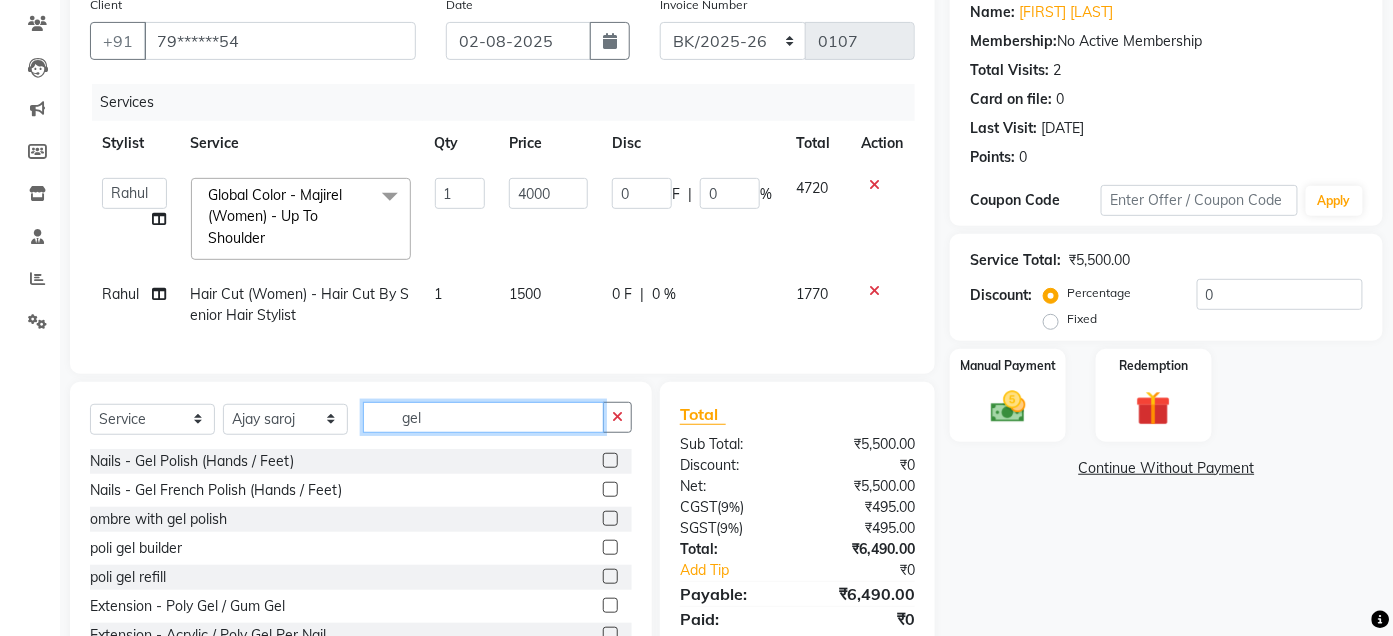 type on "gel" 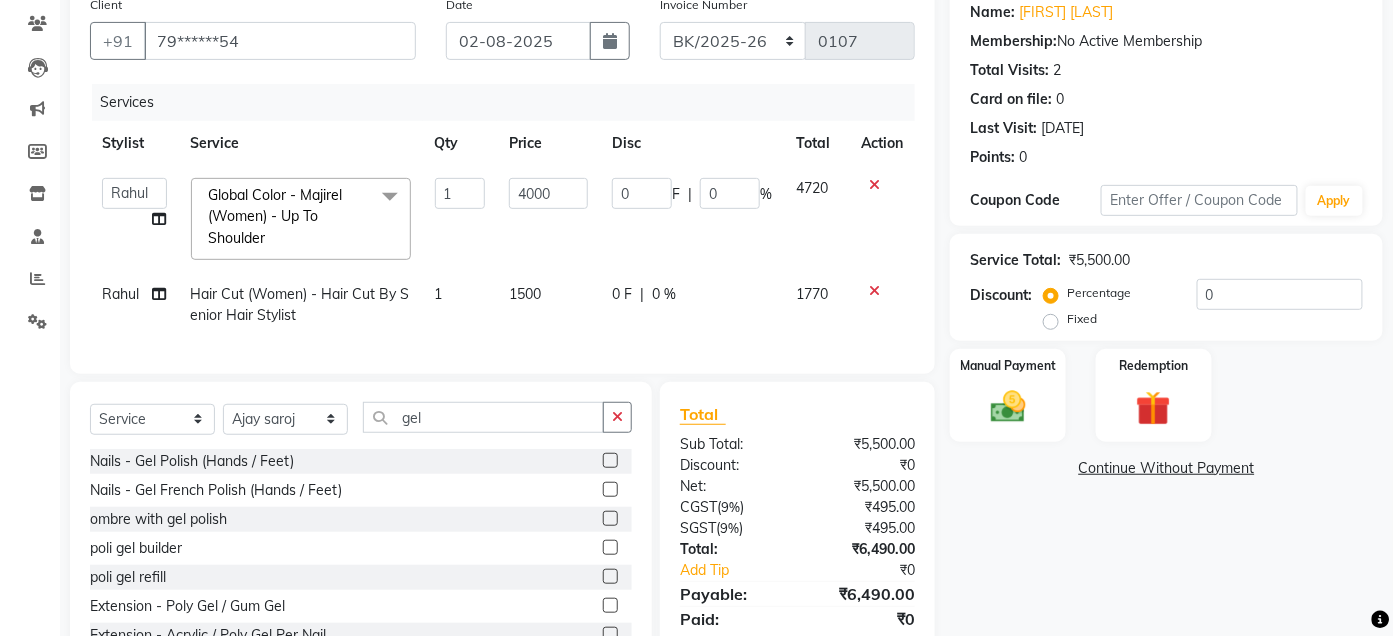 click 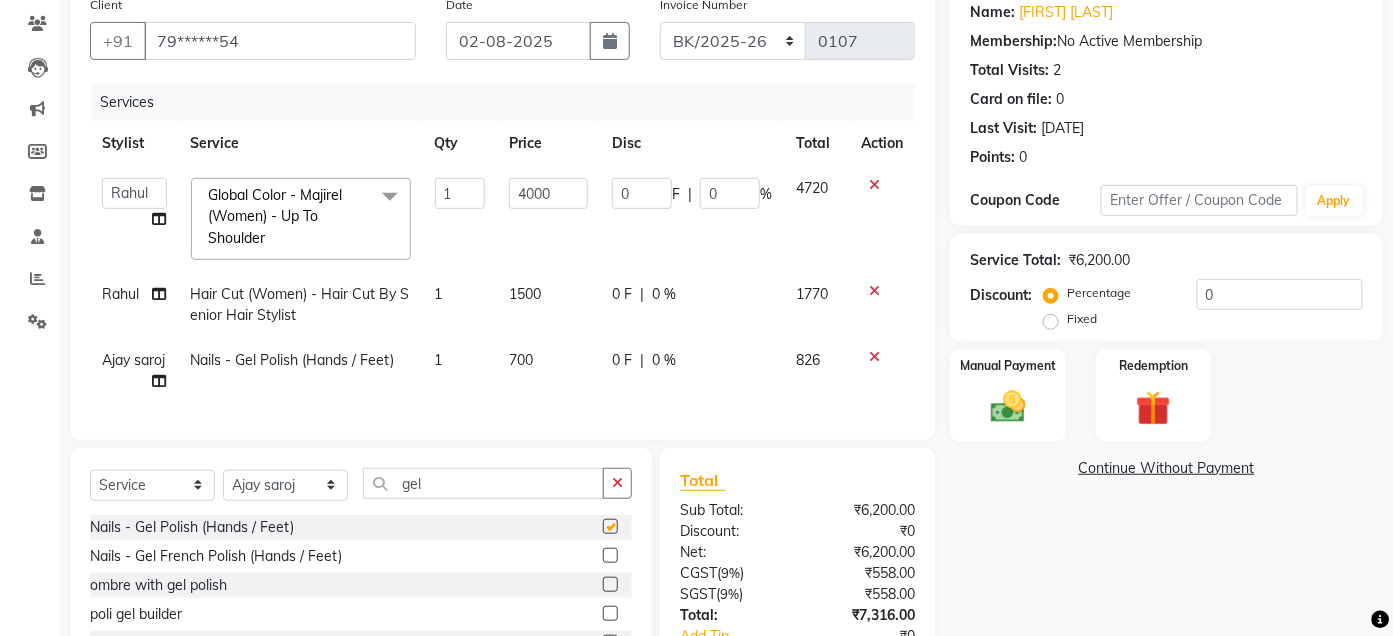 checkbox on "false" 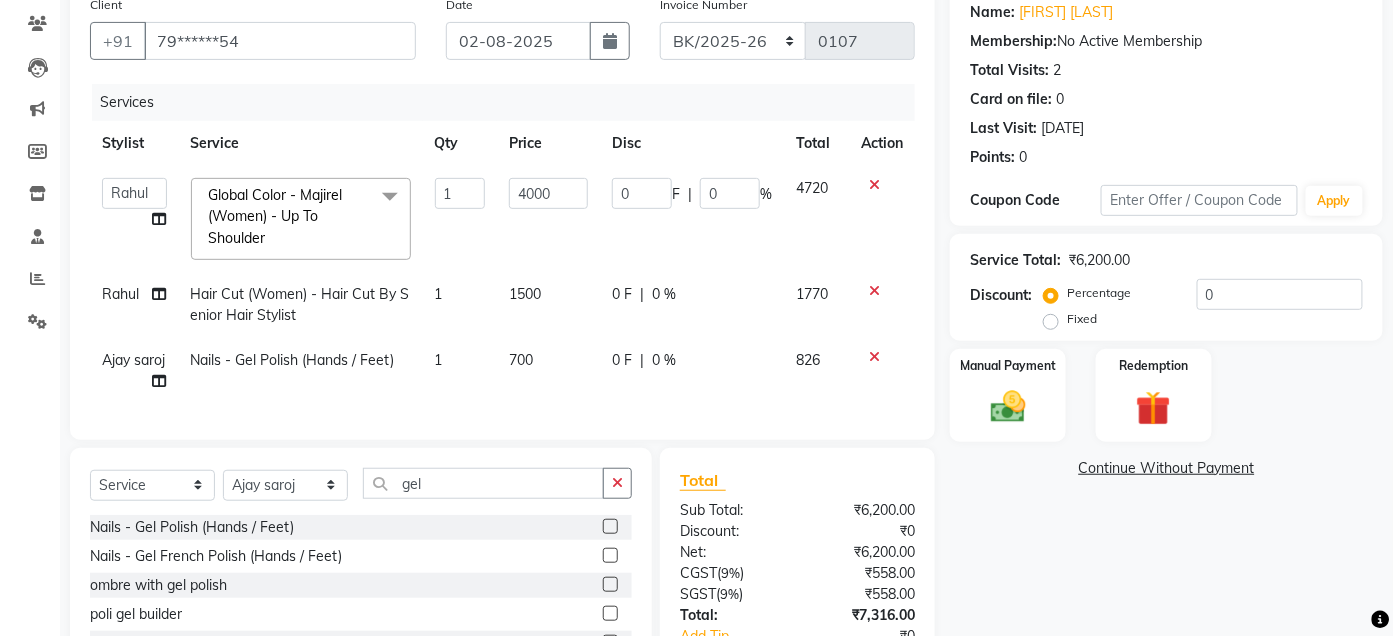 click 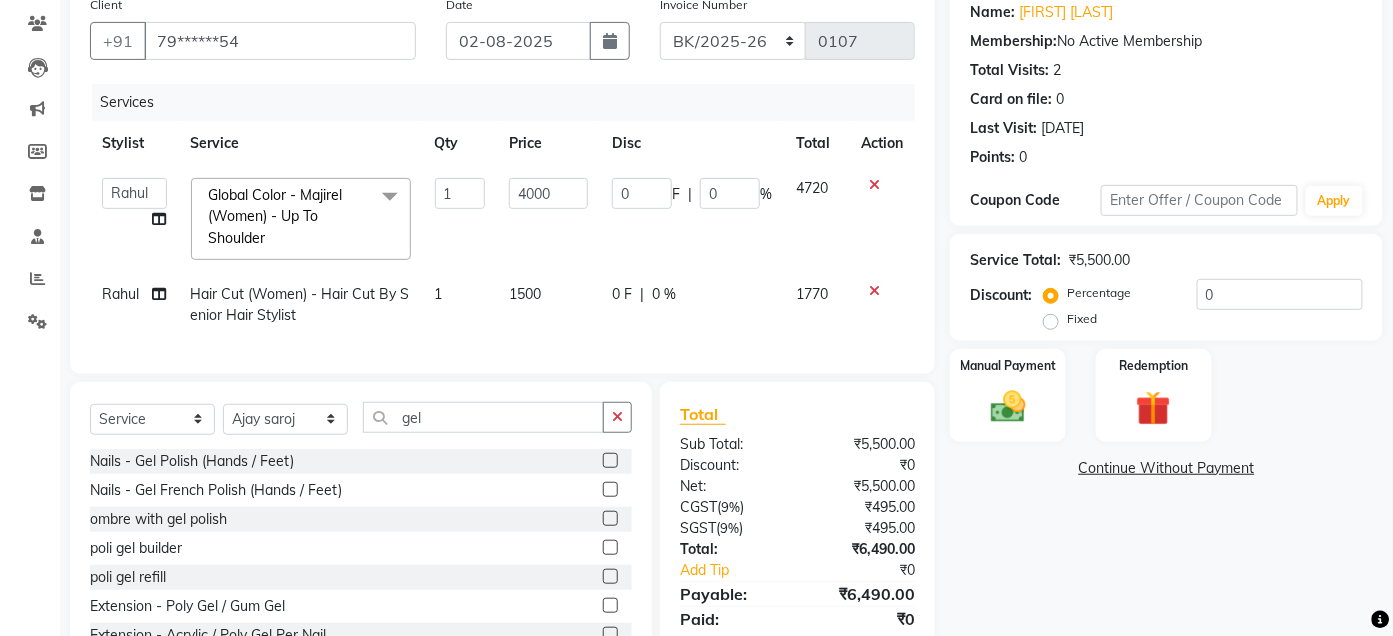 click 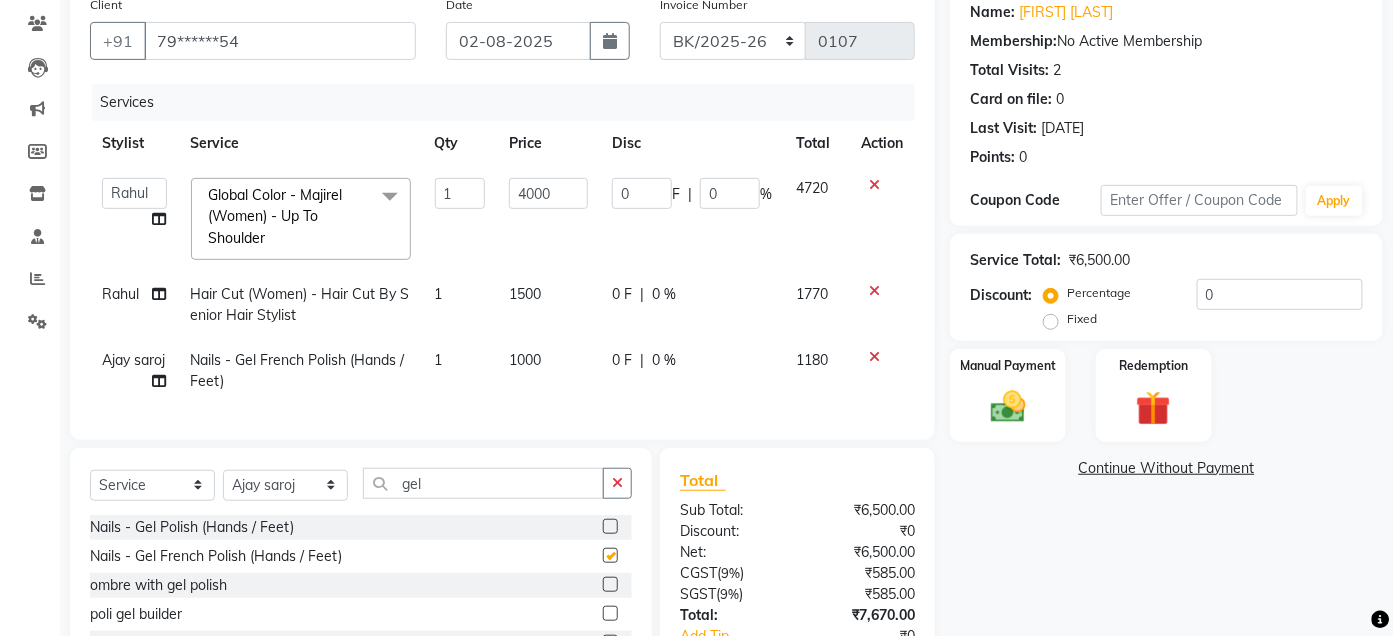 checkbox on "false" 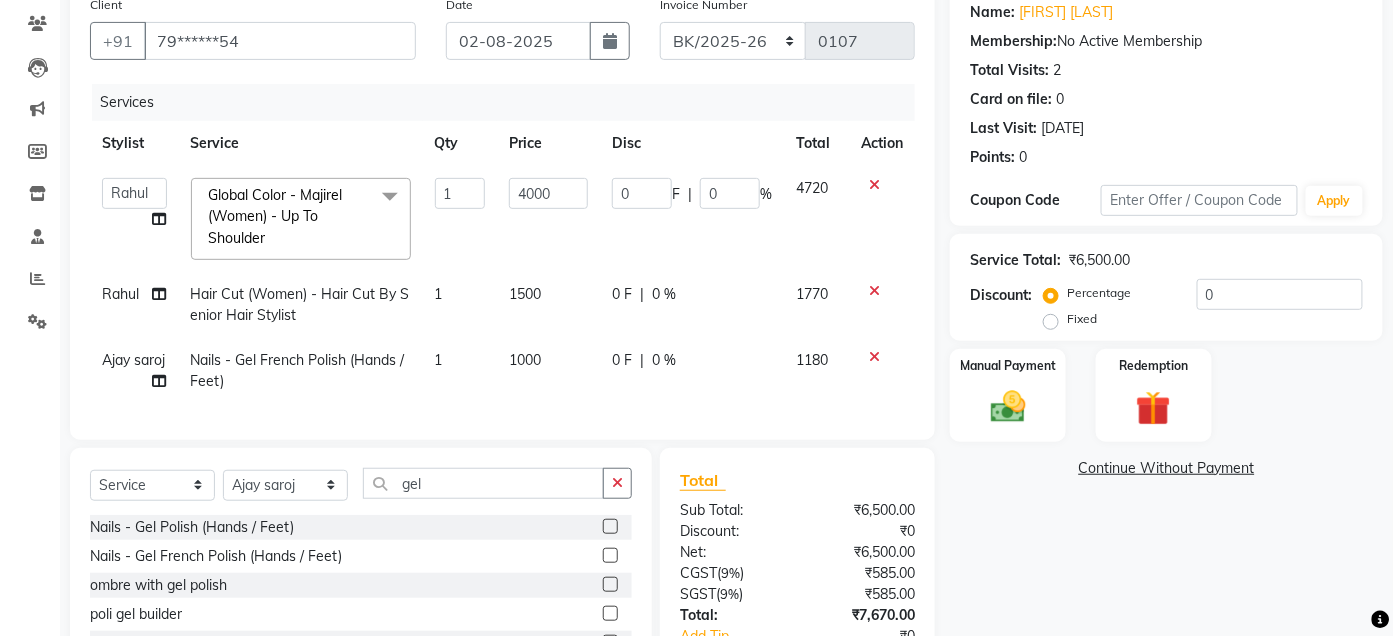 click 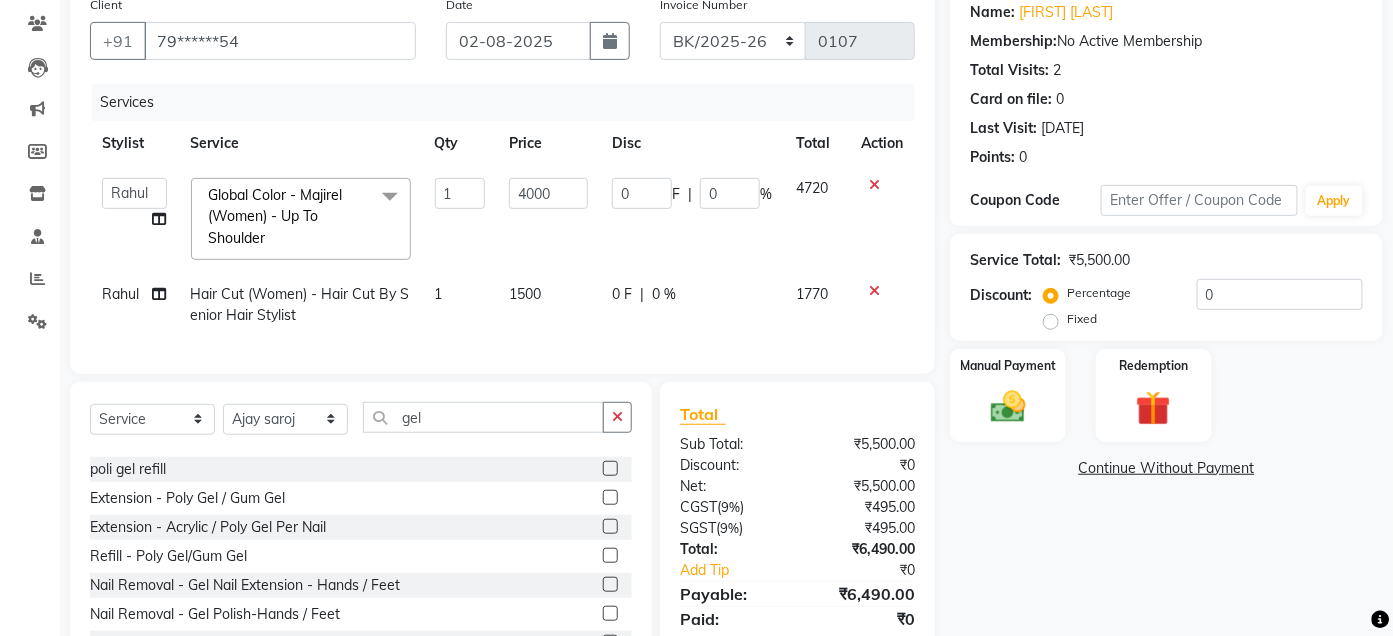 scroll, scrollTop: 117, scrollLeft: 0, axis: vertical 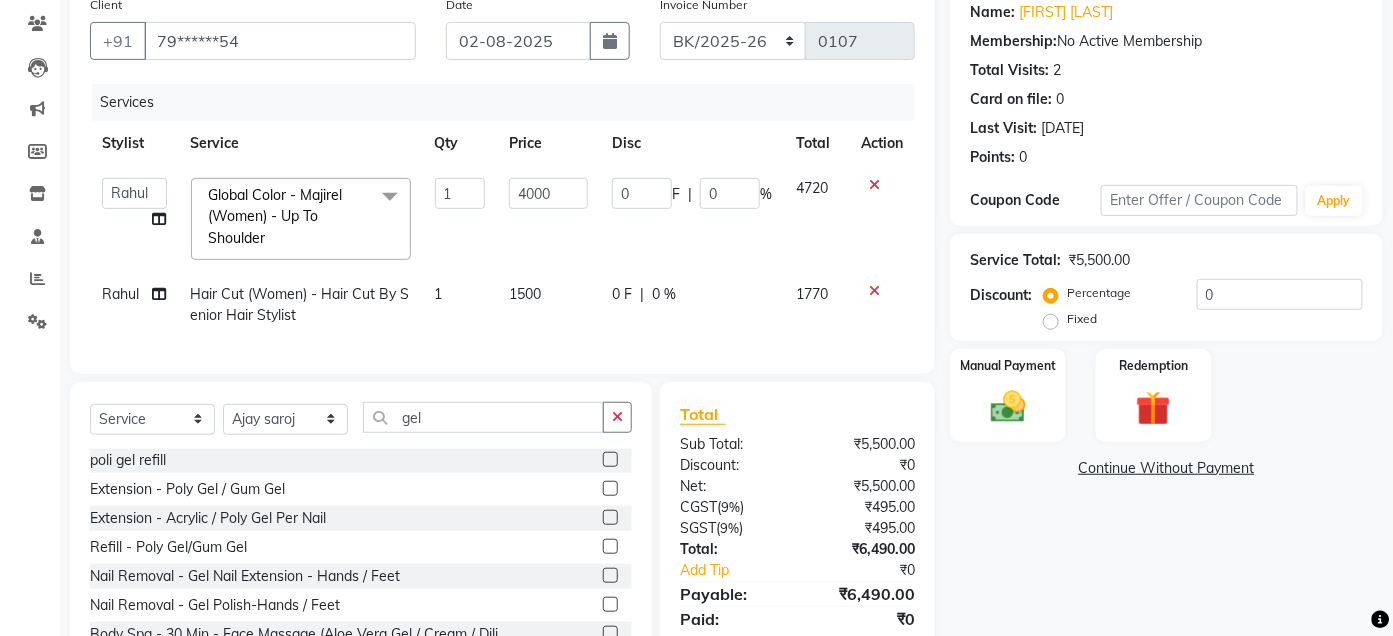 click 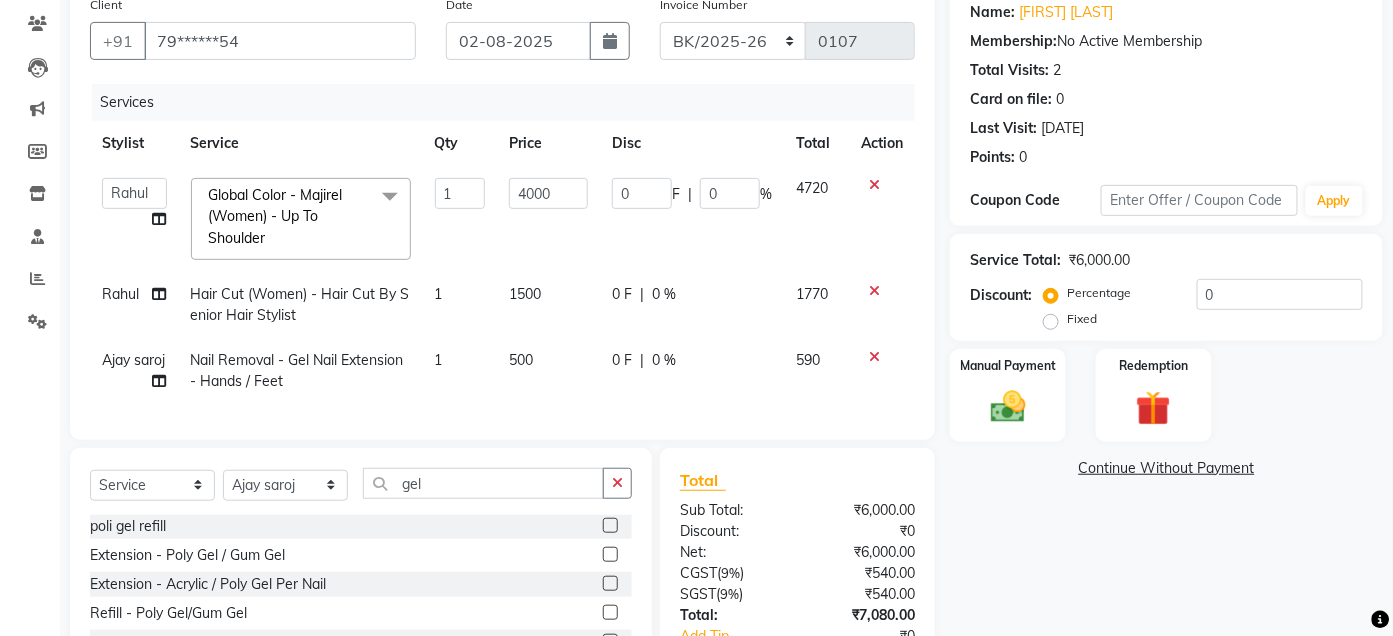 checkbox on "false" 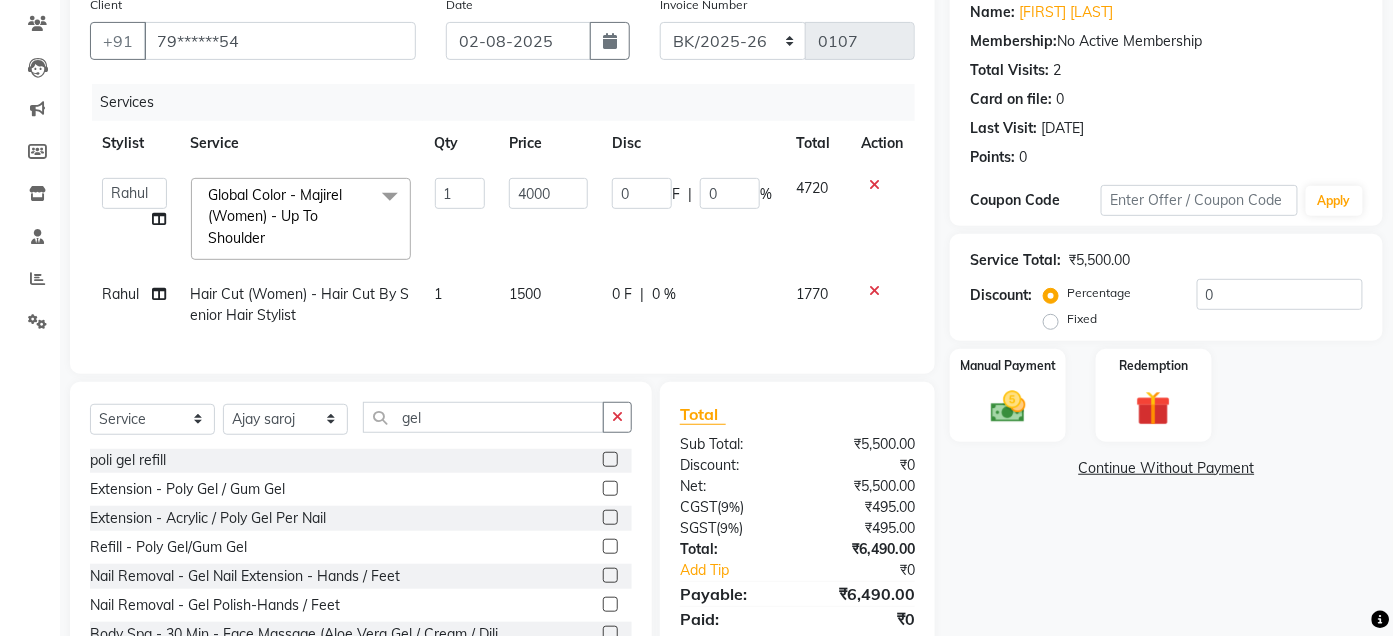 scroll, scrollTop: 253, scrollLeft: 0, axis: vertical 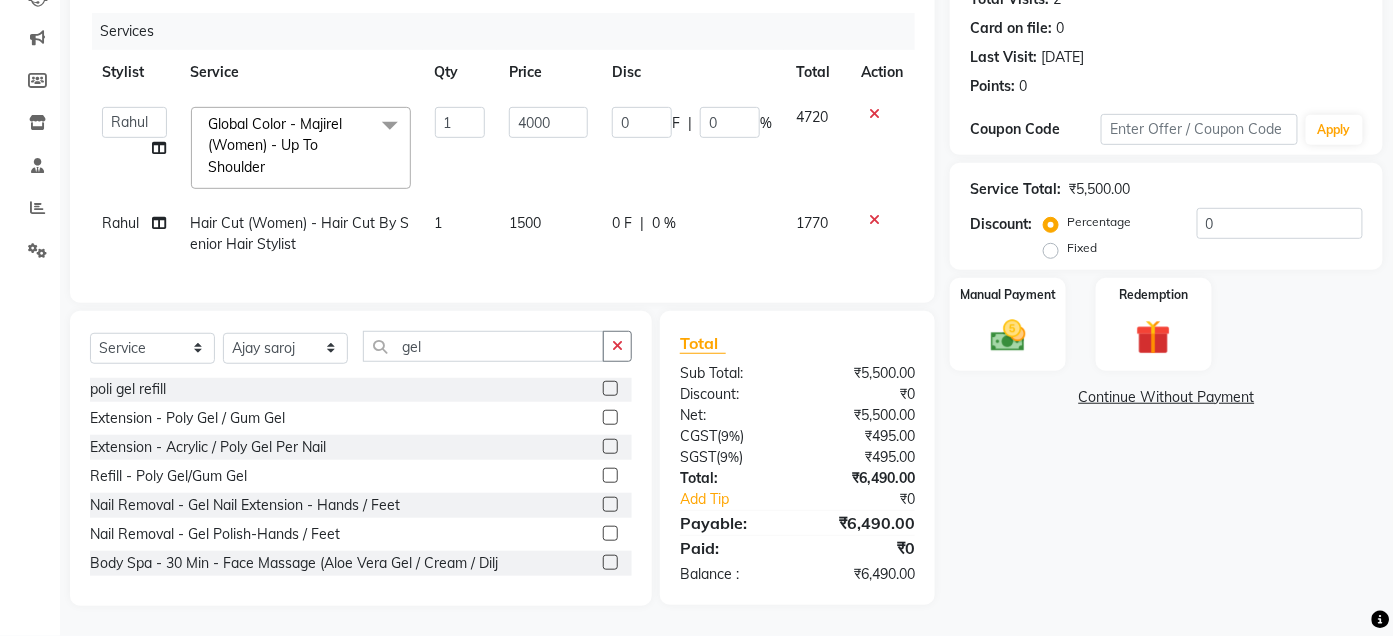 click 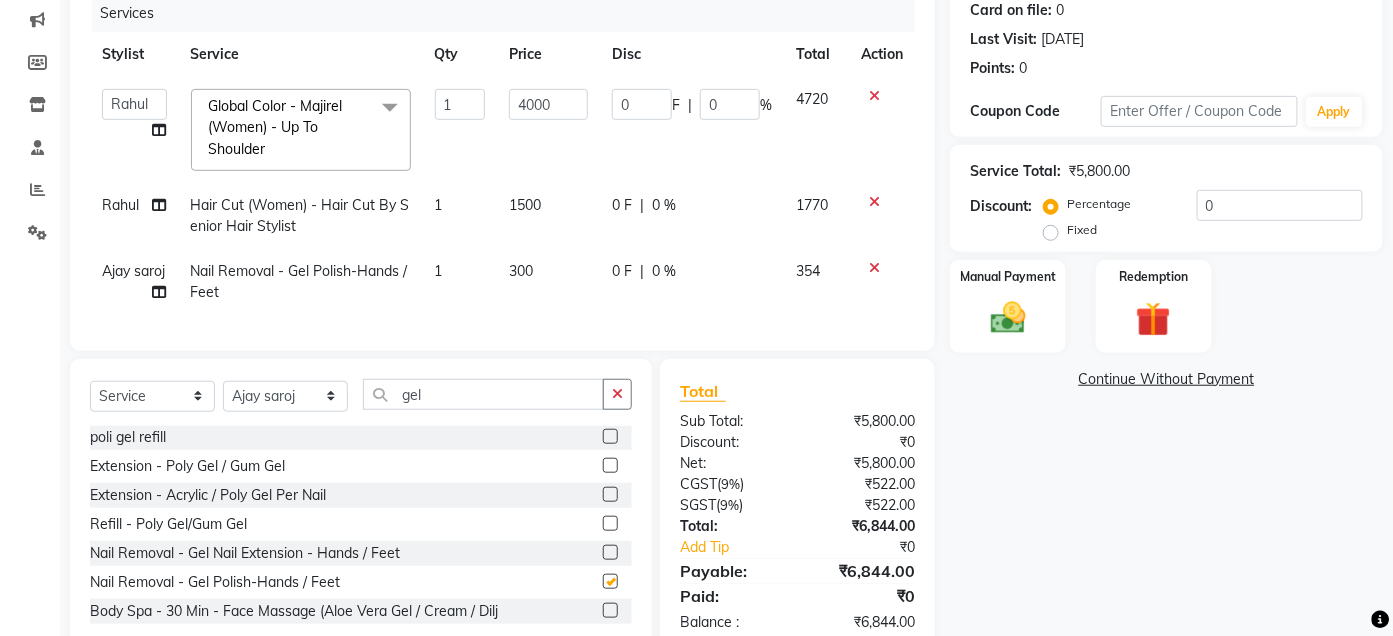 checkbox on "false" 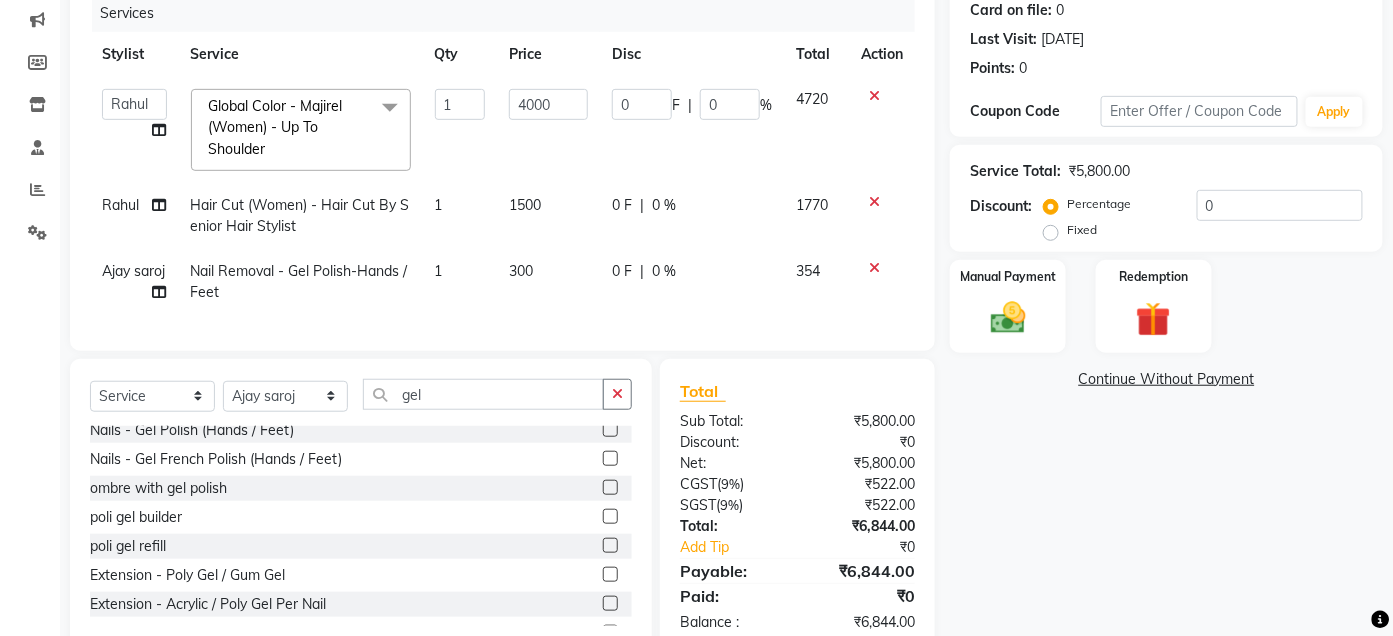 scroll, scrollTop: 0, scrollLeft: 0, axis: both 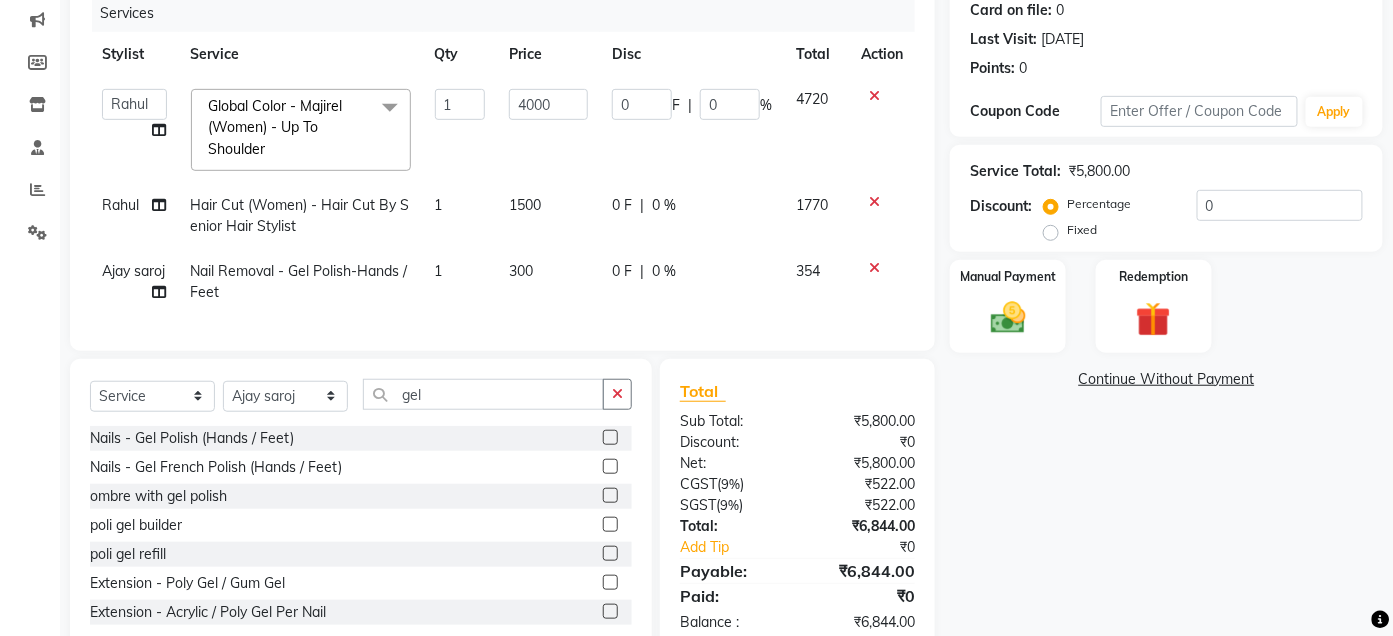 click 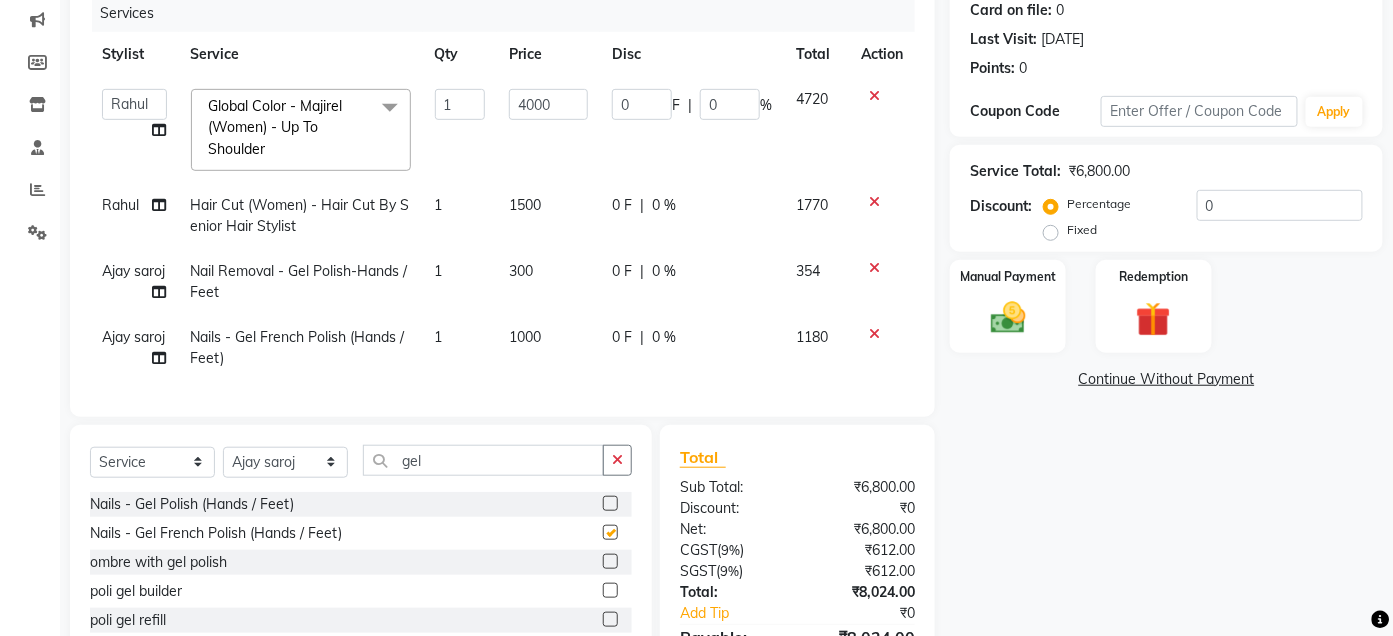 checkbox on "false" 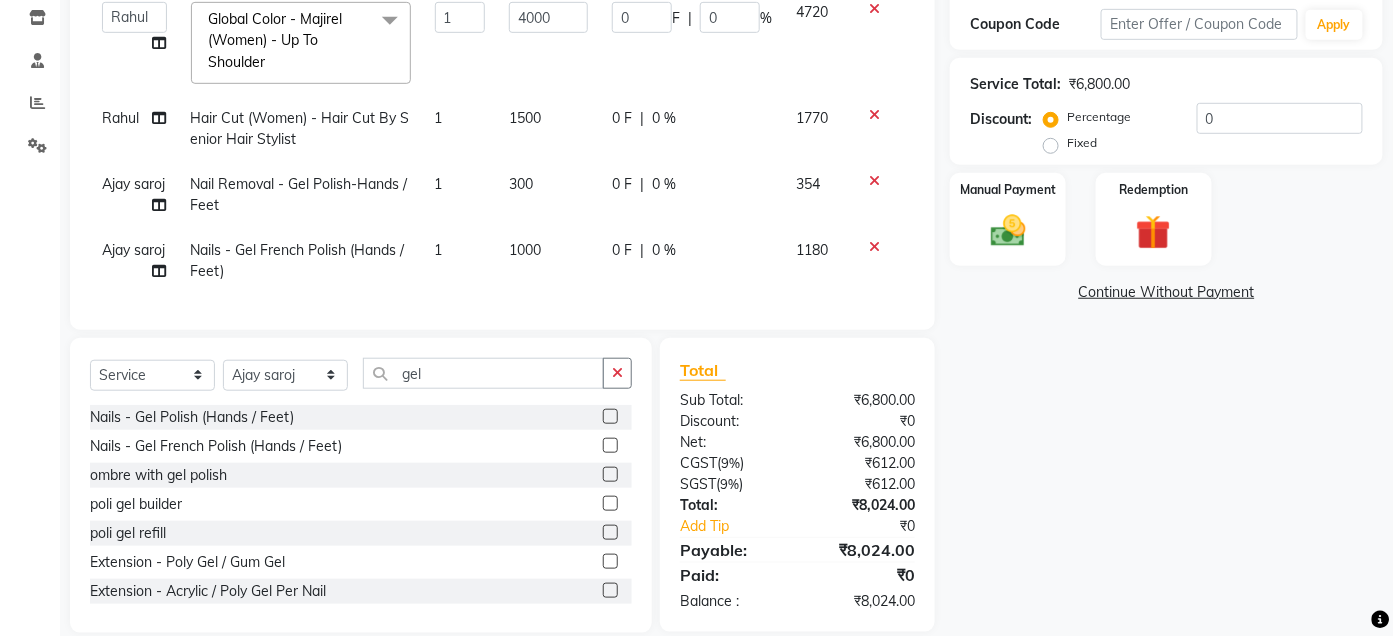 scroll, scrollTop: 342, scrollLeft: 0, axis: vertical 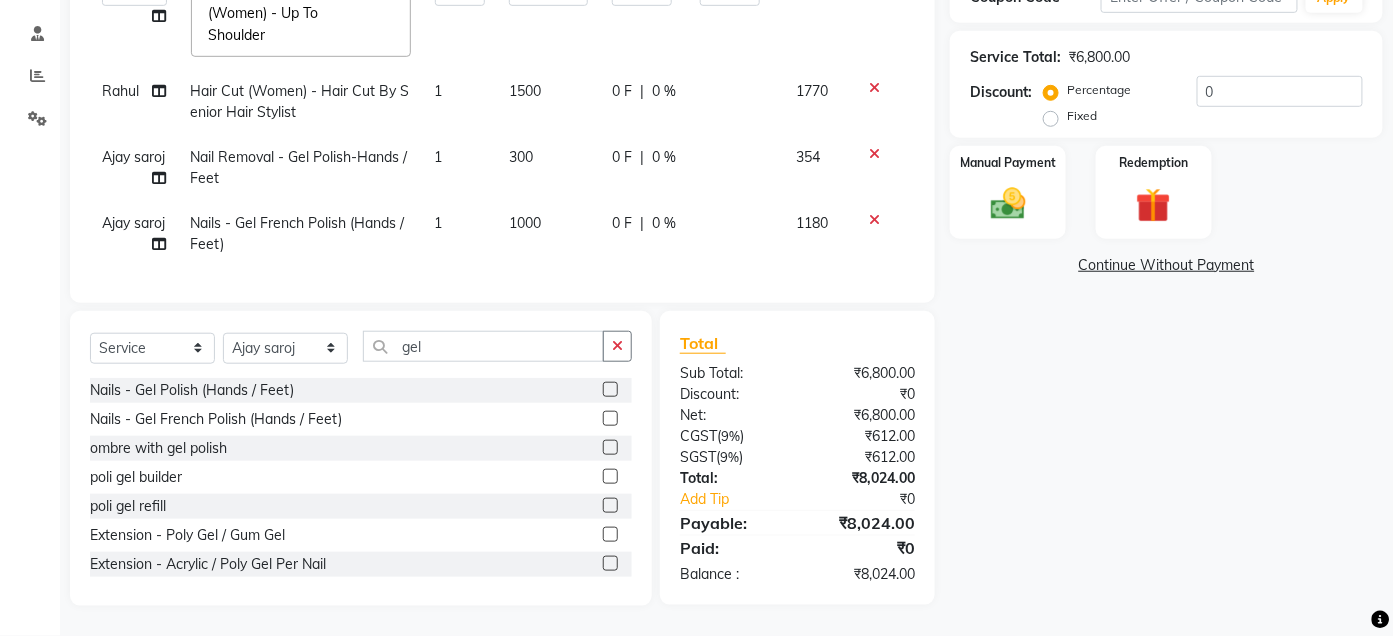 click on "1000" 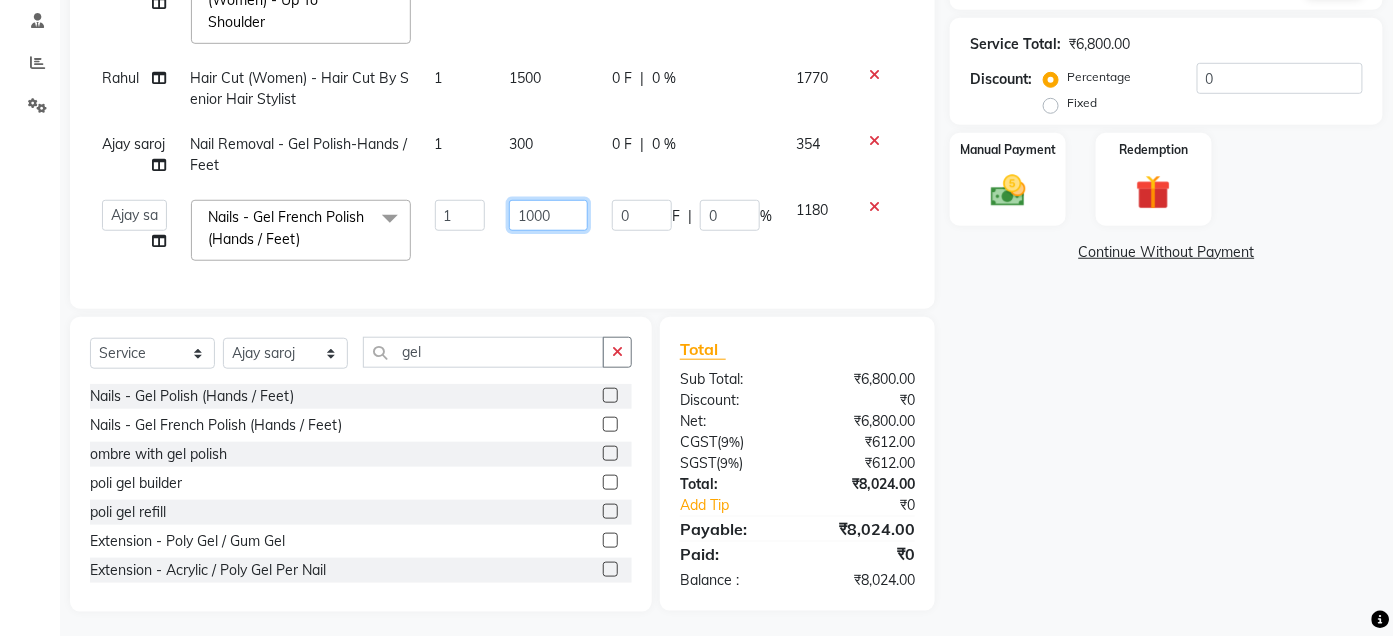 click on "1000" 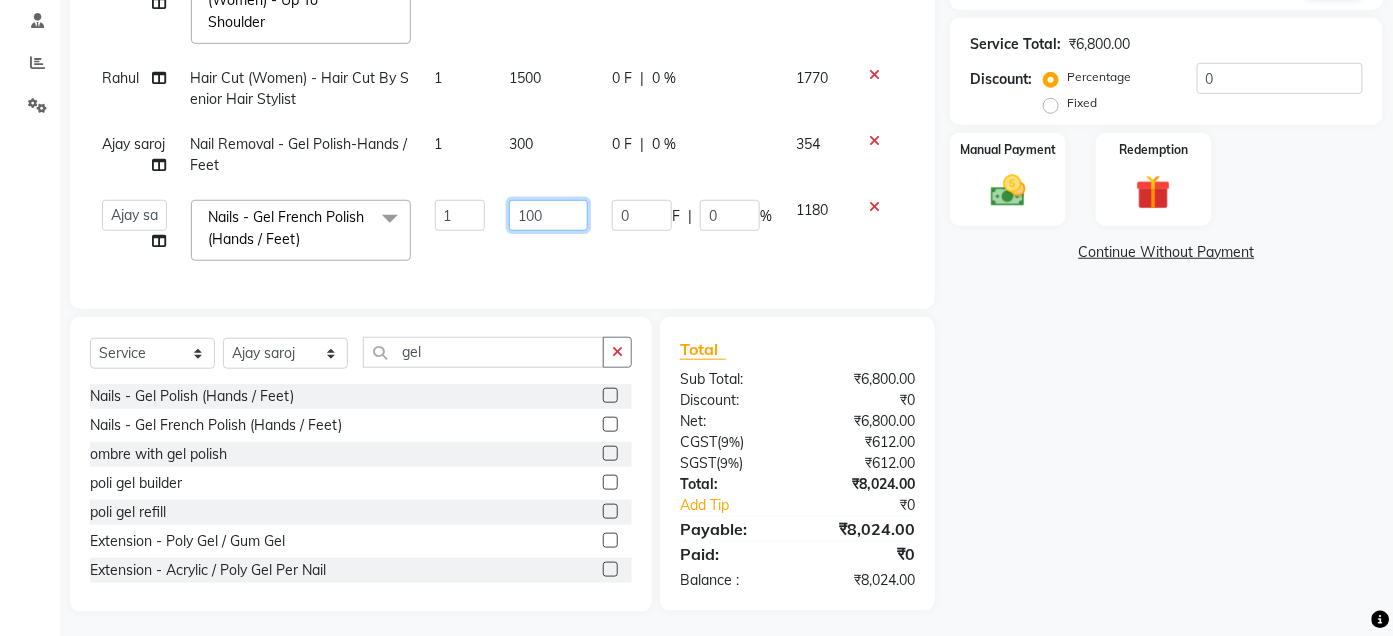 type on "1200" 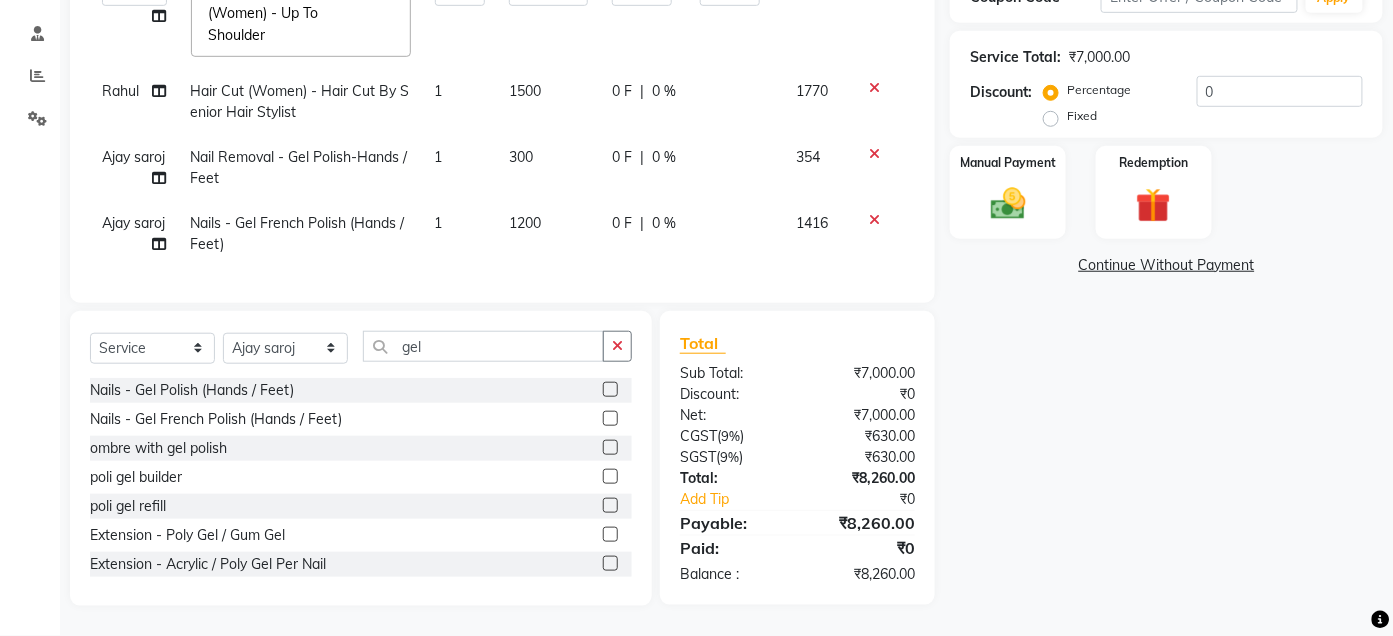 click on "Services Stylist Service Qty Price Disc Total Action  Admin   [FIRST] [LAST]   [FIRST]    [FIRST]    [FIRST] [LAST]   Manager   [FIRST]    [LAST]    PAM   [FIRST] [LAST]    [FIRST] [LAST]   [FIRST]   [FIRST] [LAST]   [FIRST] [LAST]   [FIRST]    [FIRST]  Global Color - Majirel (Women) - Up To Shoulder  x Hair Cut (Women) - Hair Cut By Senior Hair Stylist Hair Cut (Women) - Hair Cut By Creative Hair Stylist hair trim without wash Hair Cut (Women) - Fringes eye lash extention jaccuzie EYELASH EXTENTION  EYELASH EXTENTION REFILL Botox (per unit)for SKIN Thread Lifting ( per head) Derma filler  Glutation IV injeaction (one vials) per session  Glutation IV injection (one vials) 6sessions Glutation IV injection (two vials) per session Glutation IV injection (two vials) 6 session Glutation IV injection (four vials) per session Glutation IV injection (four vials) 6 session PRP INJECTION (hair) per session  PRP INJECTION (hair) 6SESSION PRP INJECTION+MICRONEEDLING(hair)6session 1 0" 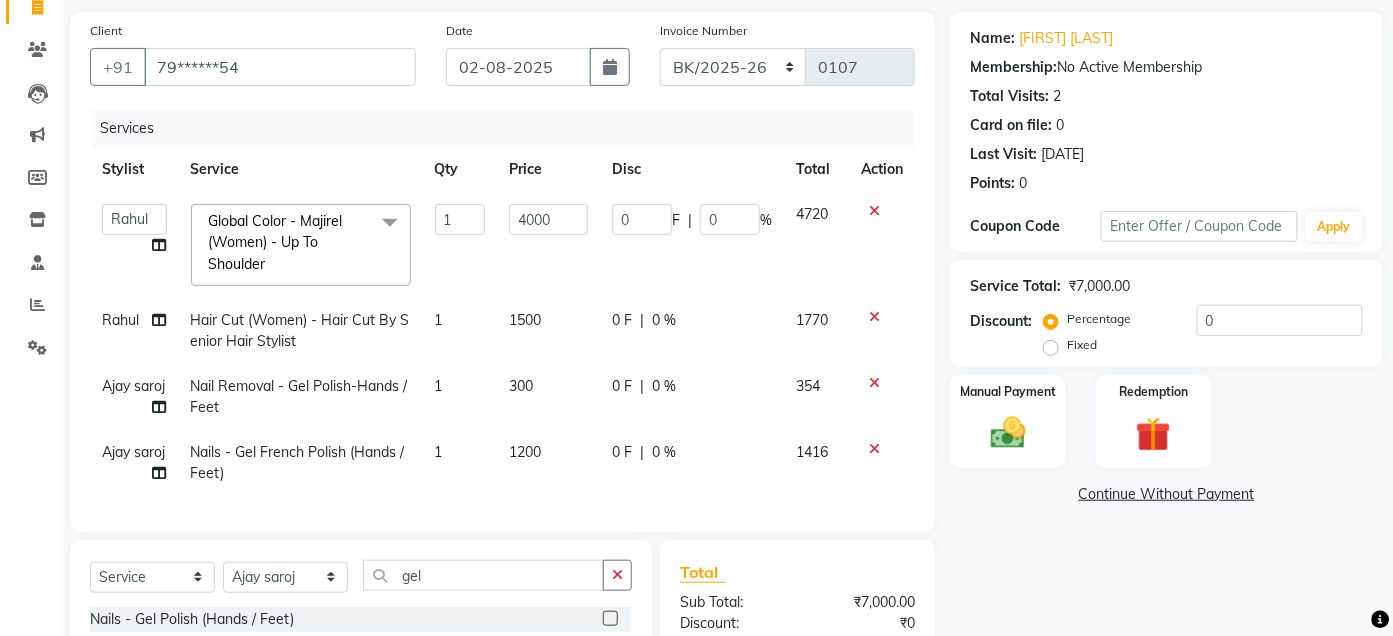 scroll, scrollTop: 133, scrollLeft: 0, axis: vertical 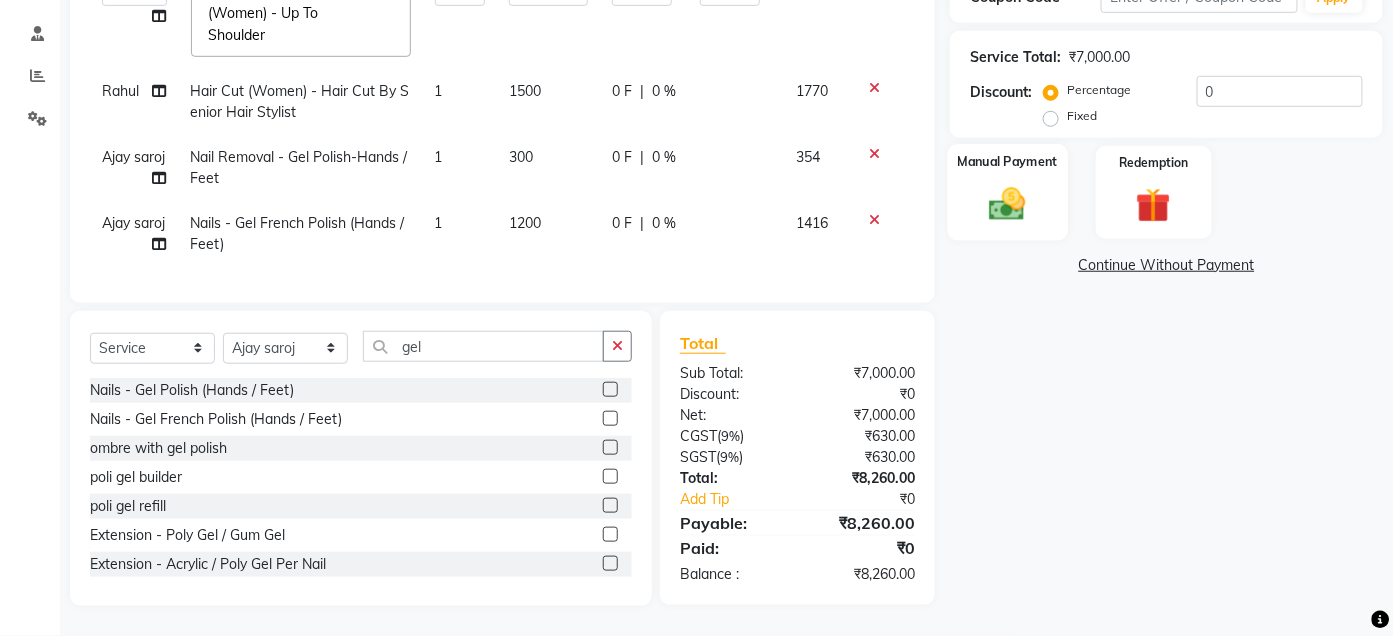 click 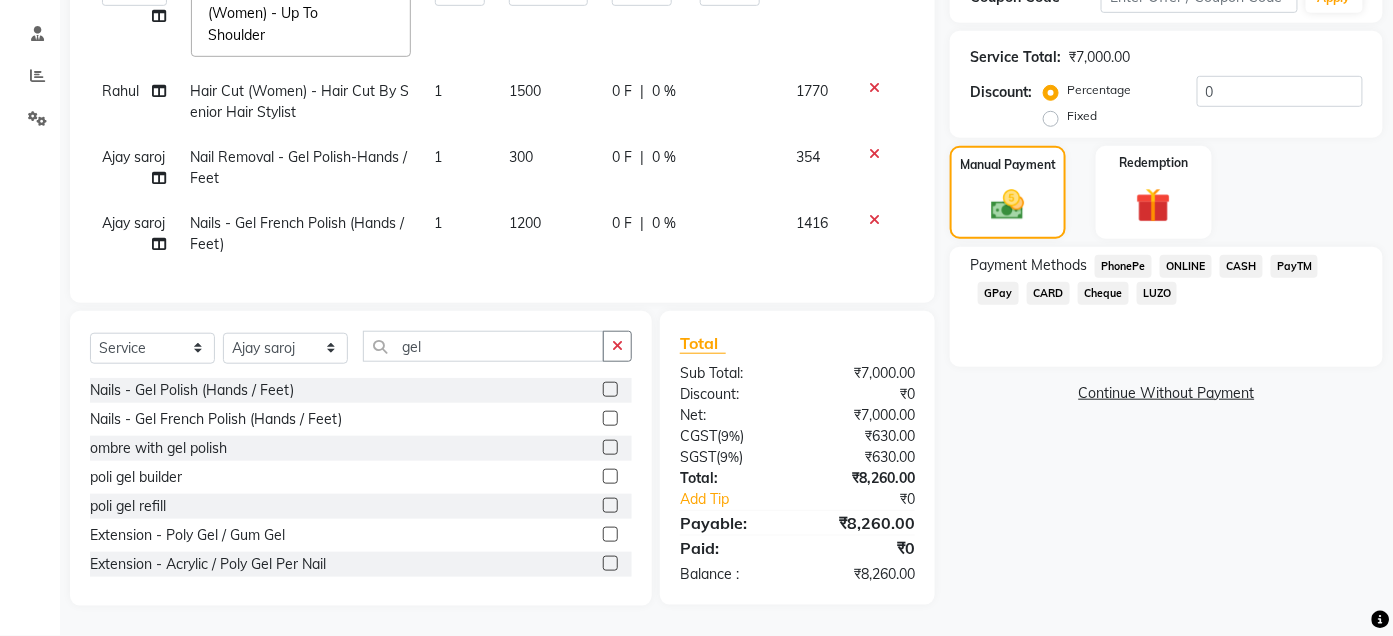click on "CARD" 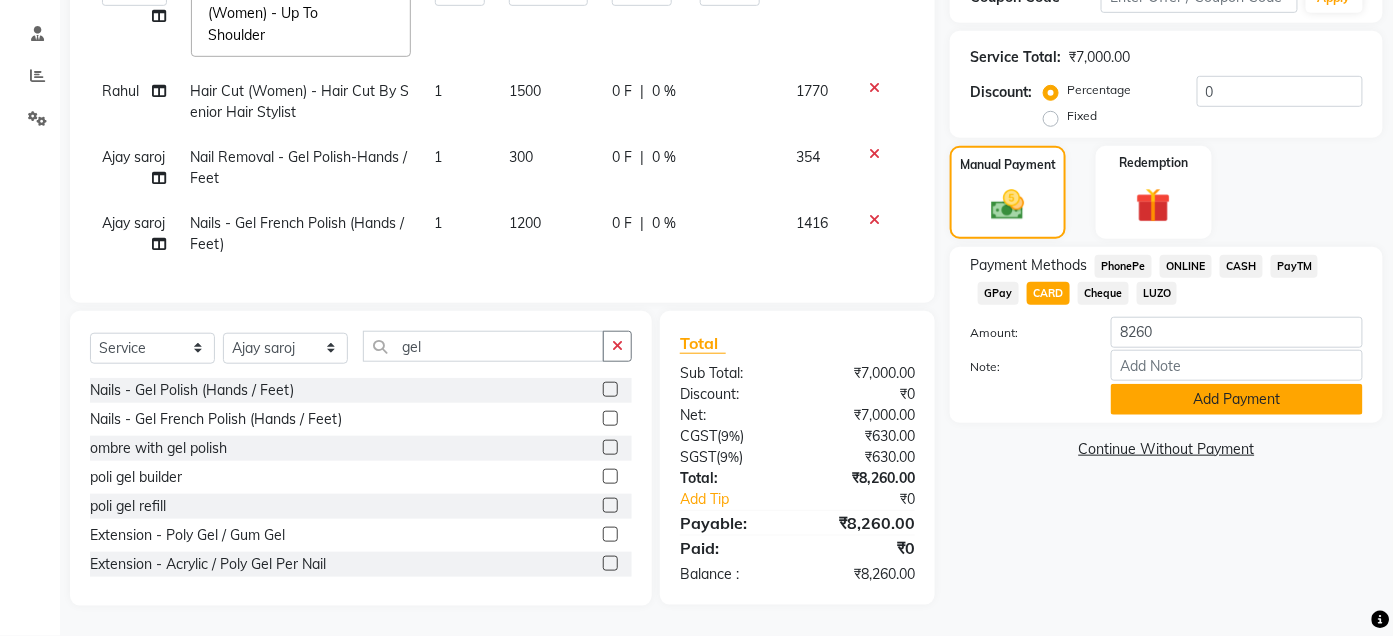 click on "Add Payment" 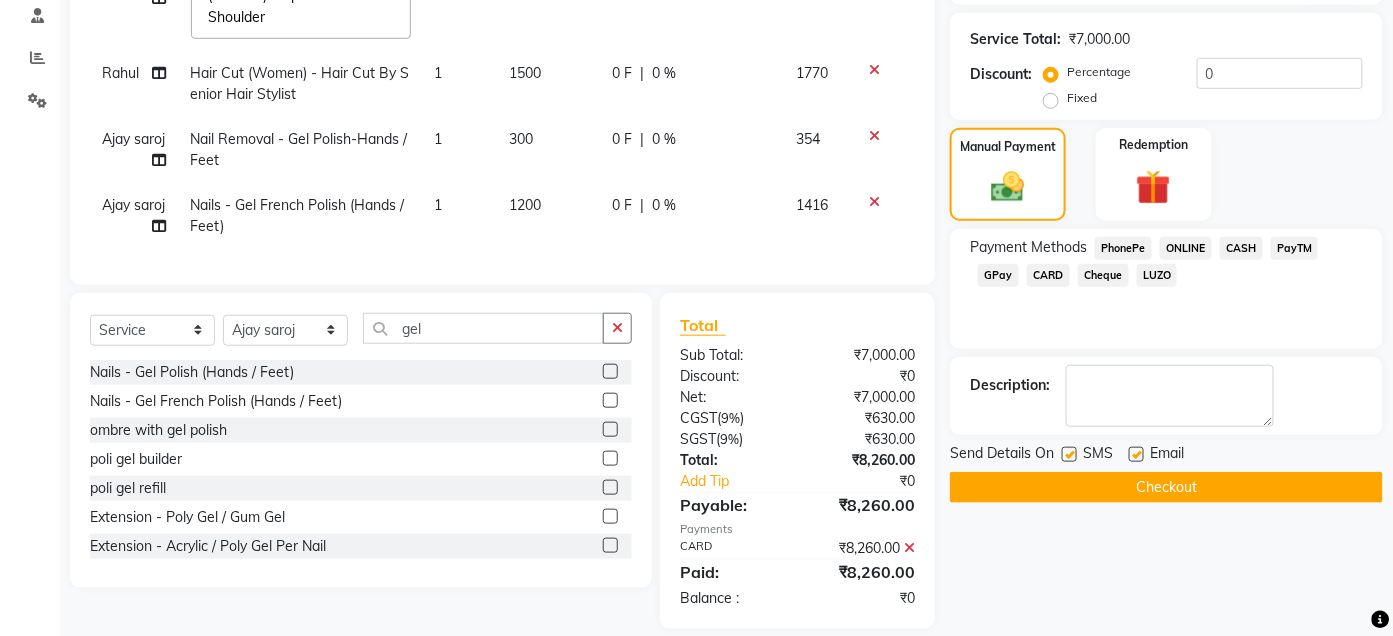 click on "Checkout" 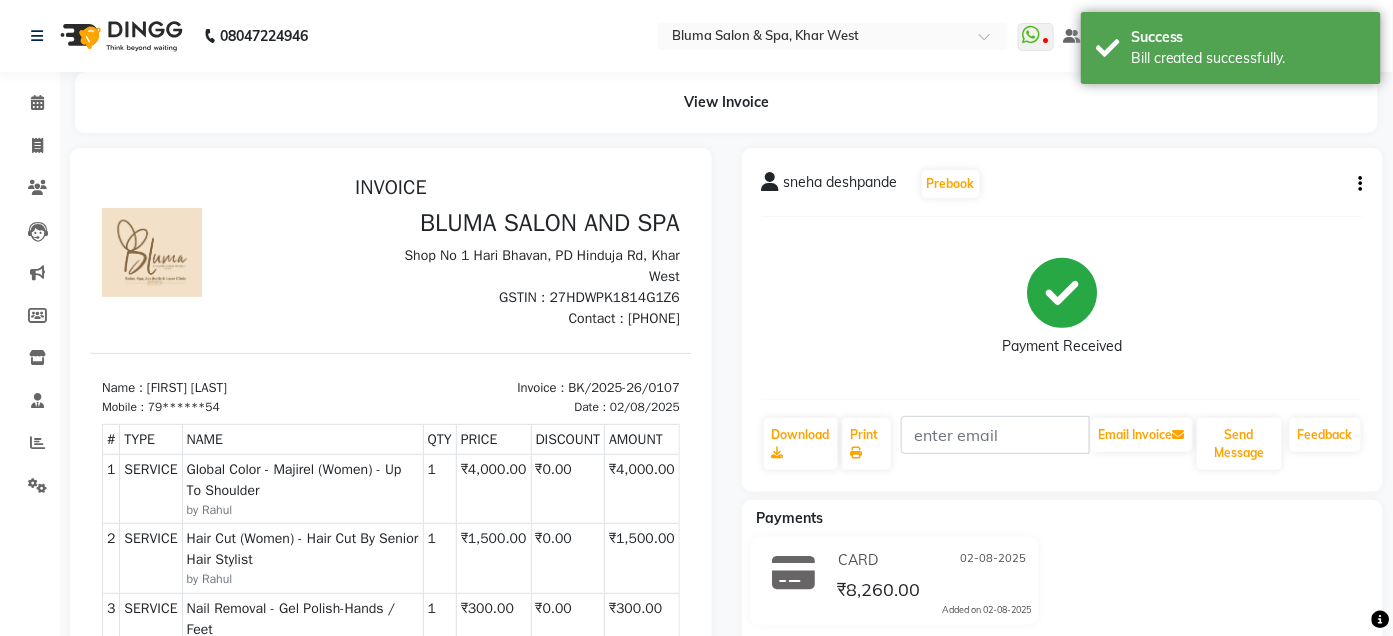 scroll, scrollTop: 0, scrollLeft: 0, axis: both 